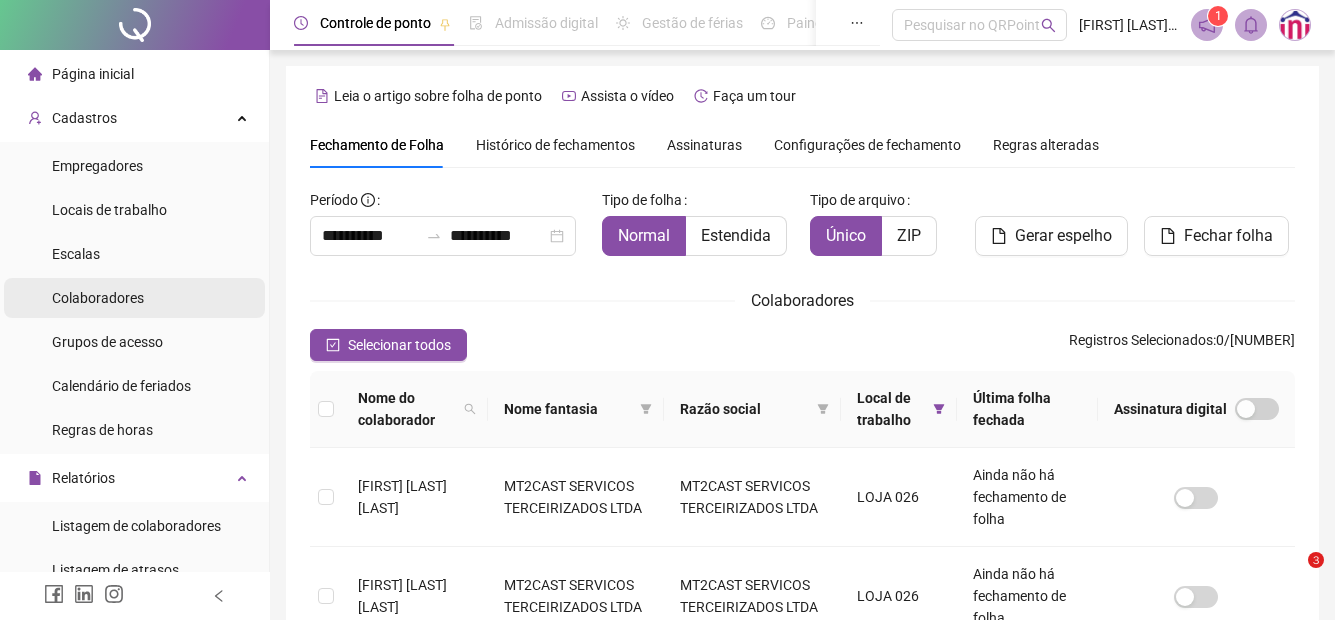 scroll, scrollTop: 100, scrollLeft: 0, axis: vertical 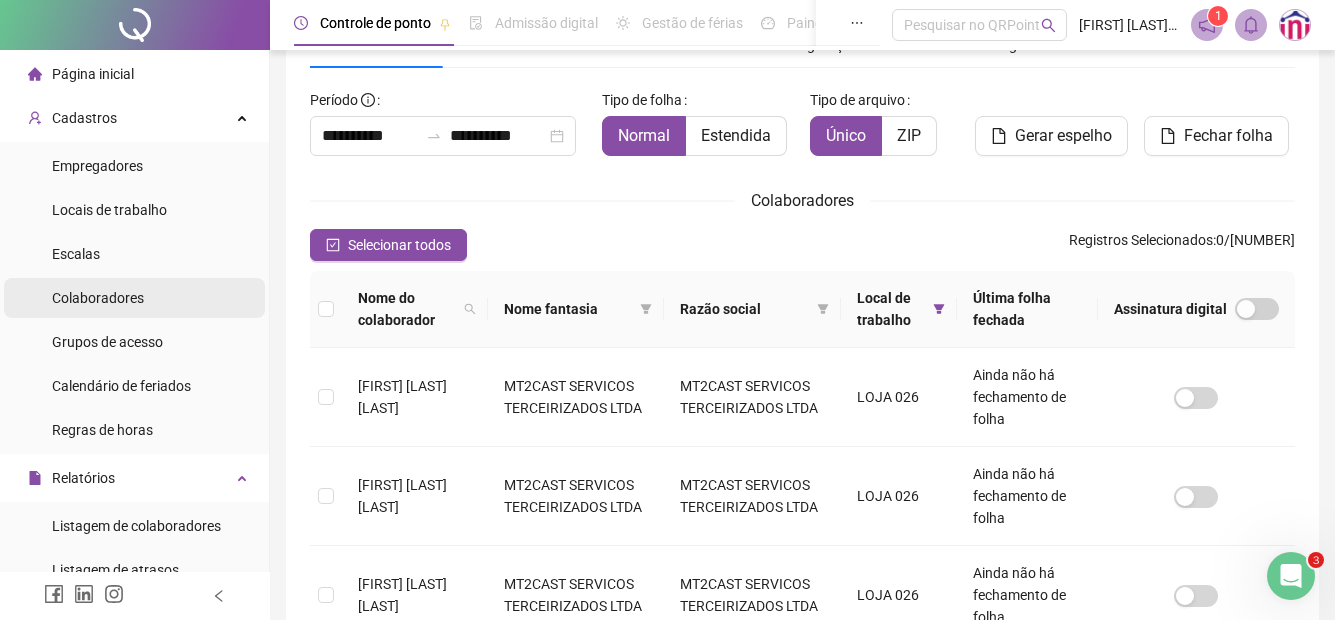 click on "Colaboradores" at bounding box center (98, 298) 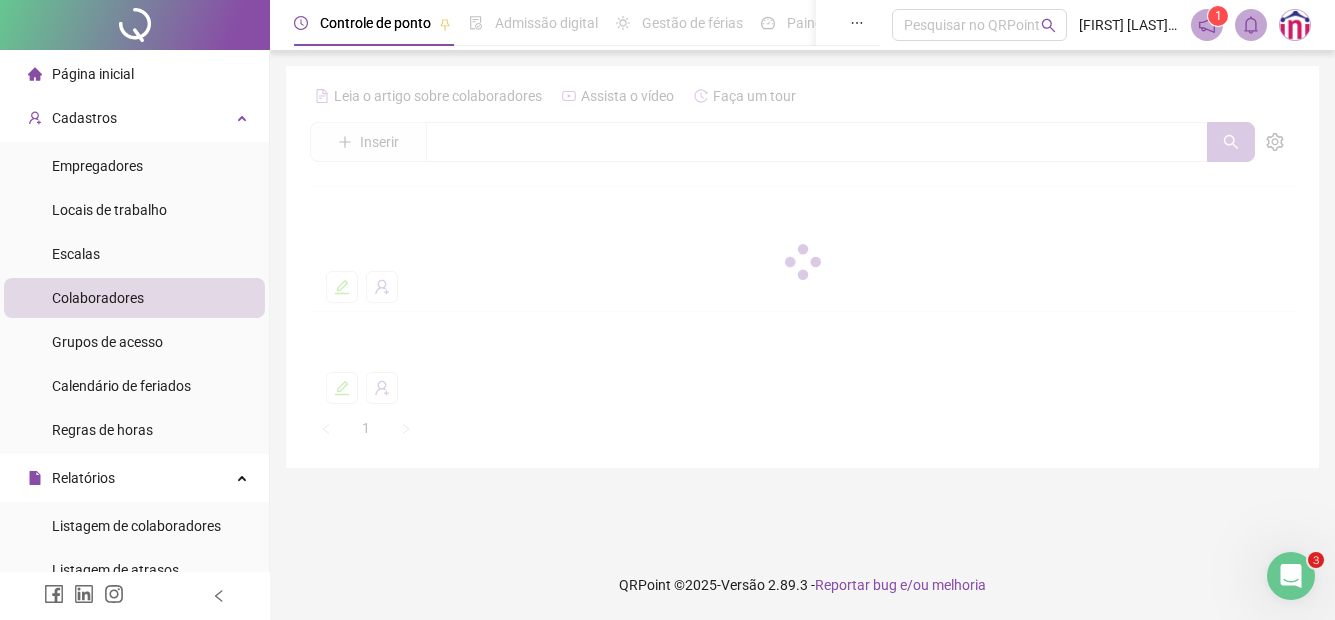 scroll, scrollTop: 0, scrollLeft: 0, axis: both 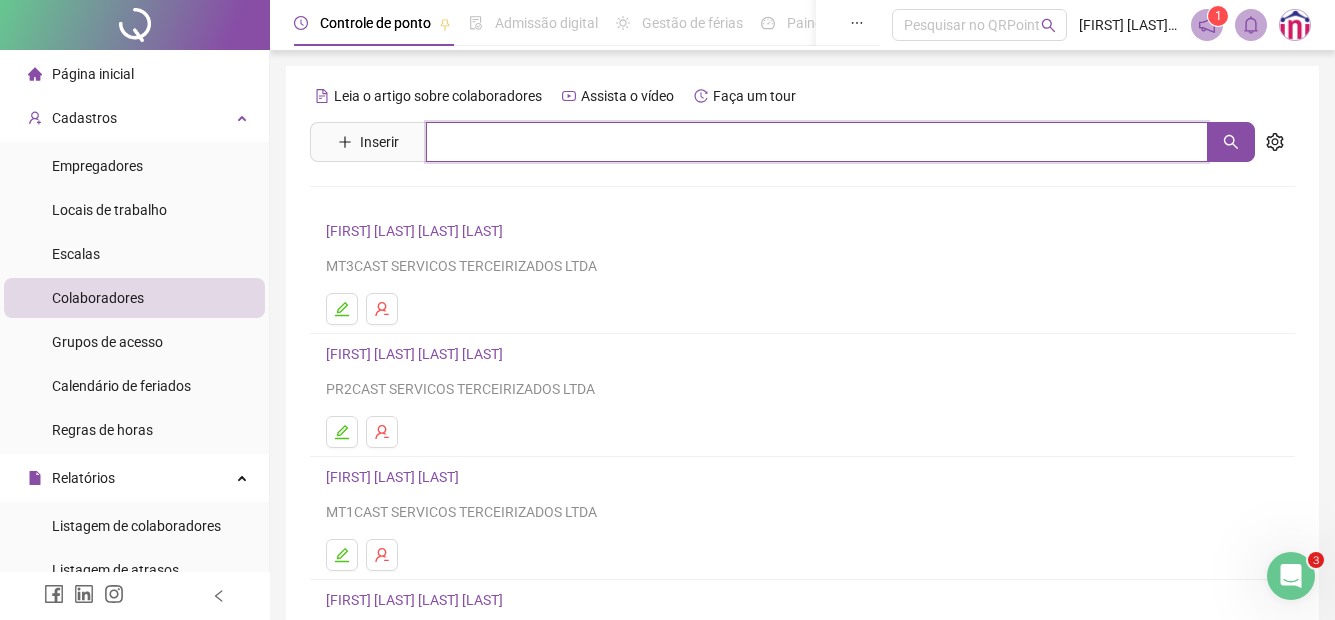 click at bounding box center (817, 142) 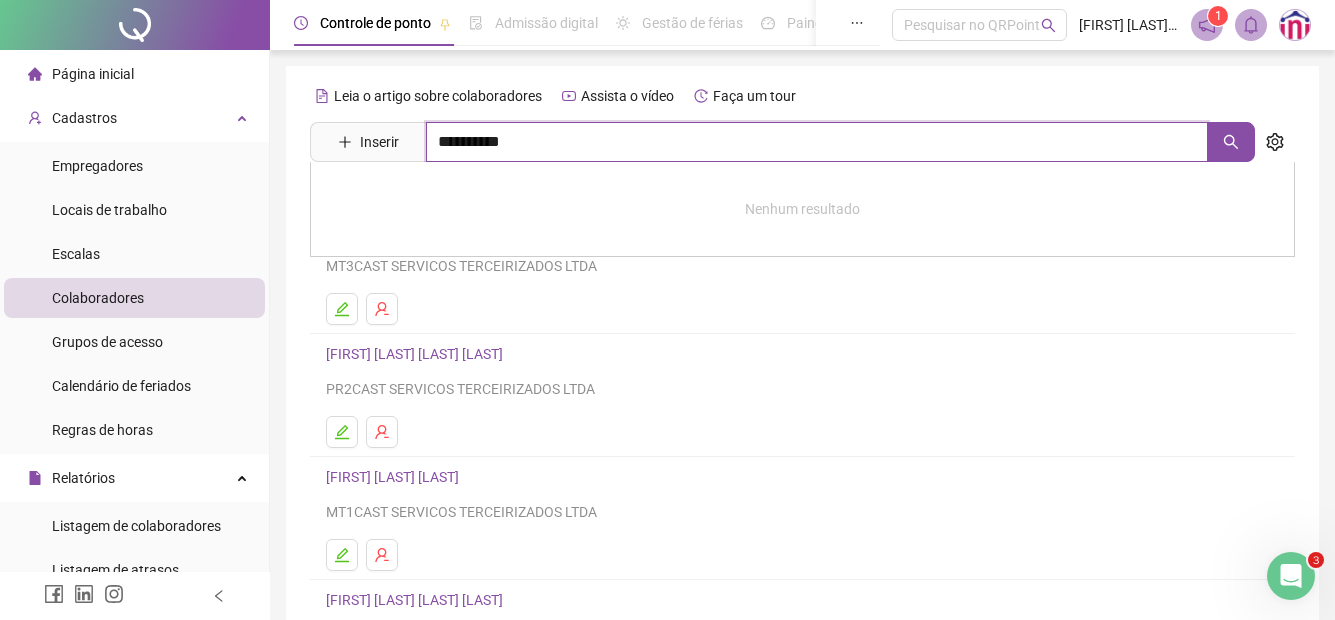 type on "**********" 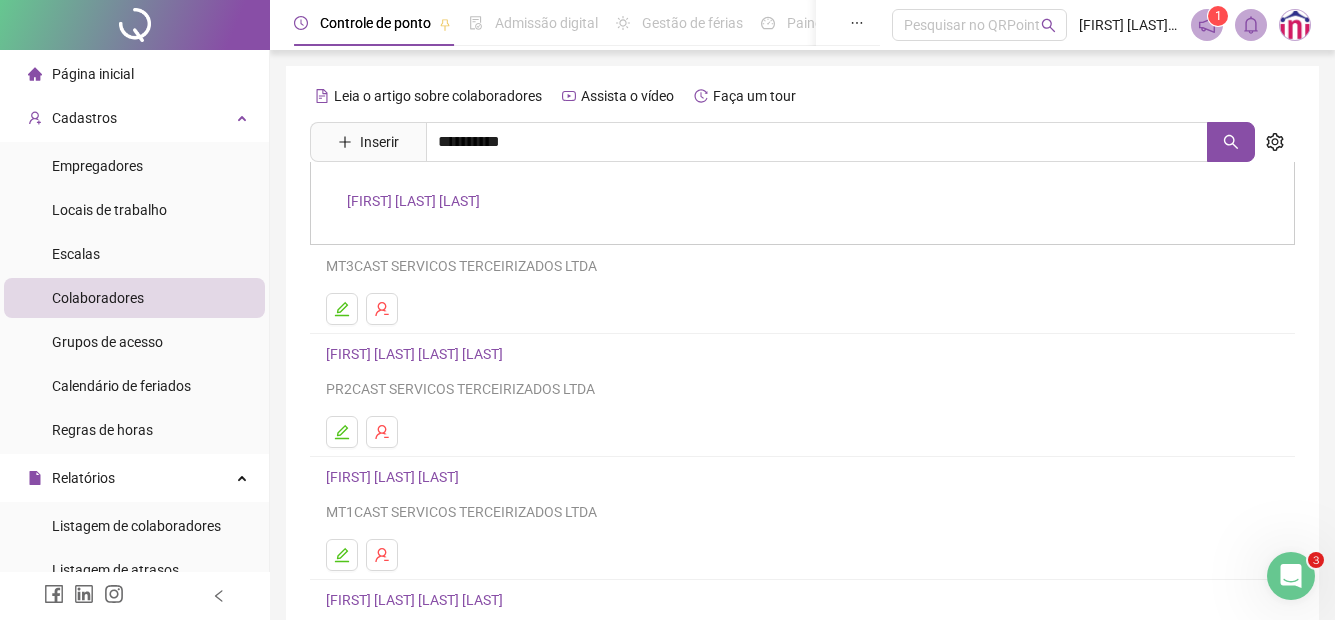 click on "[FIRST] [LAST] [LAST]" at bounding box center [413, 201] 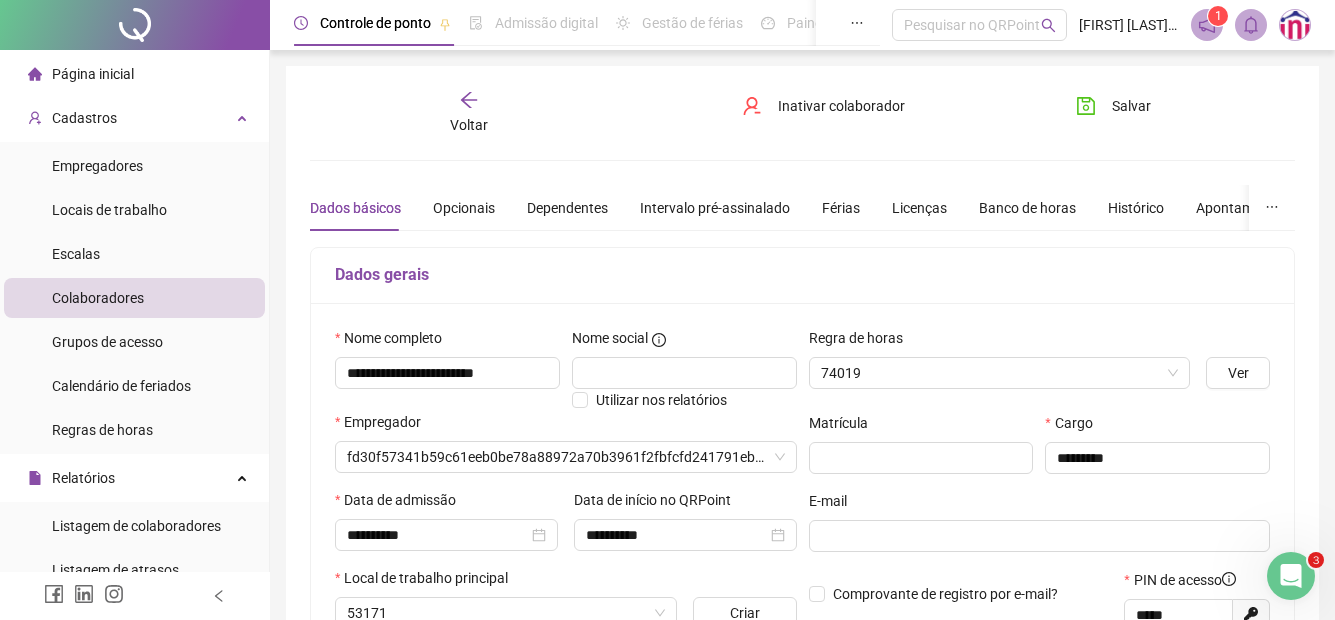 type on "**********" 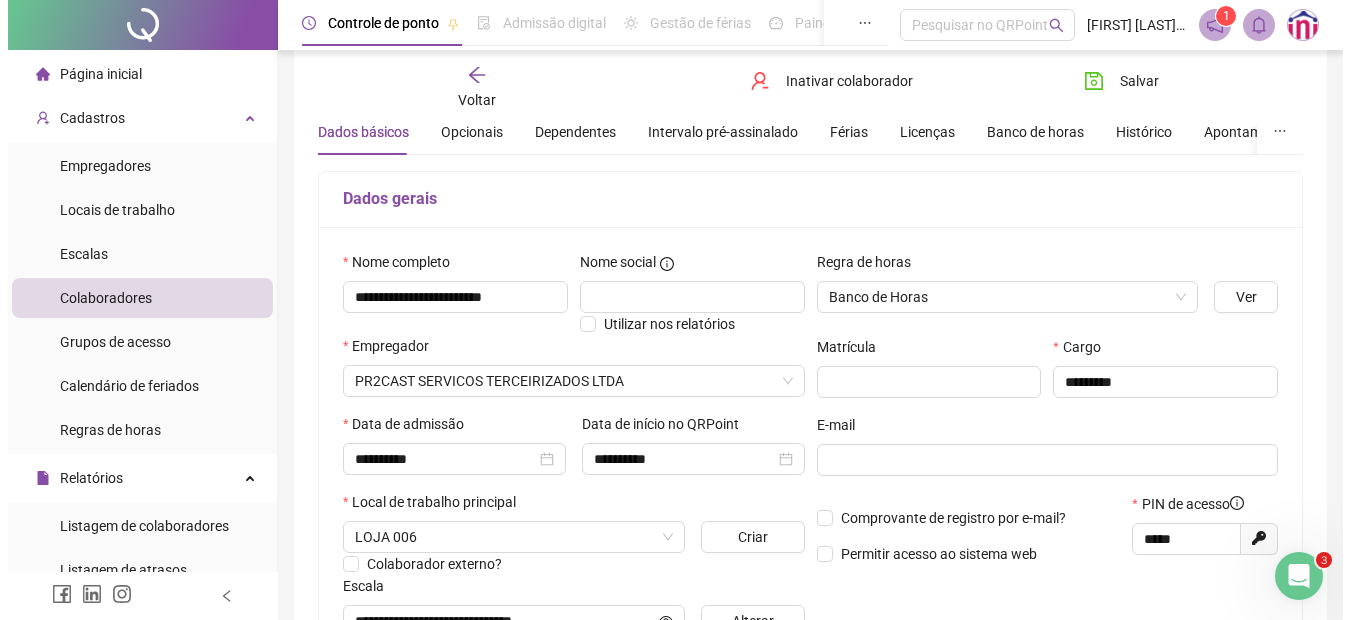 scroll, scrollTop: 100, scrollLeft: 0, axis: vertical 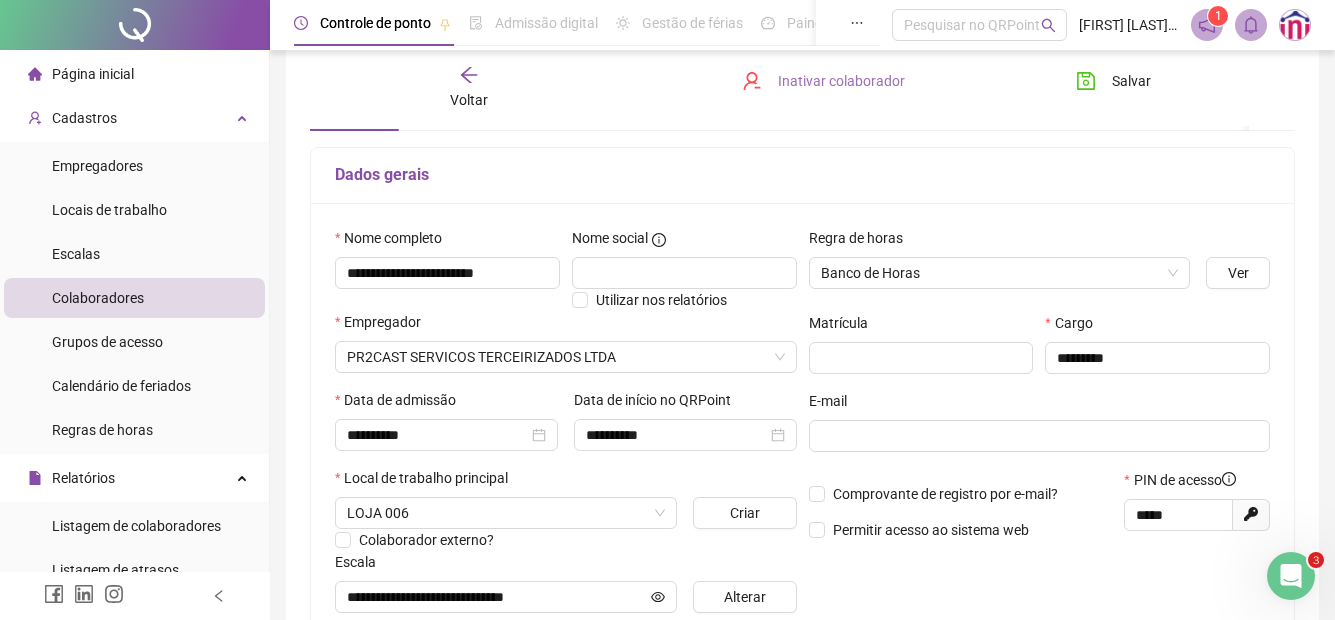 click on "Inativar colaborador" at bounding box center (841, 81) 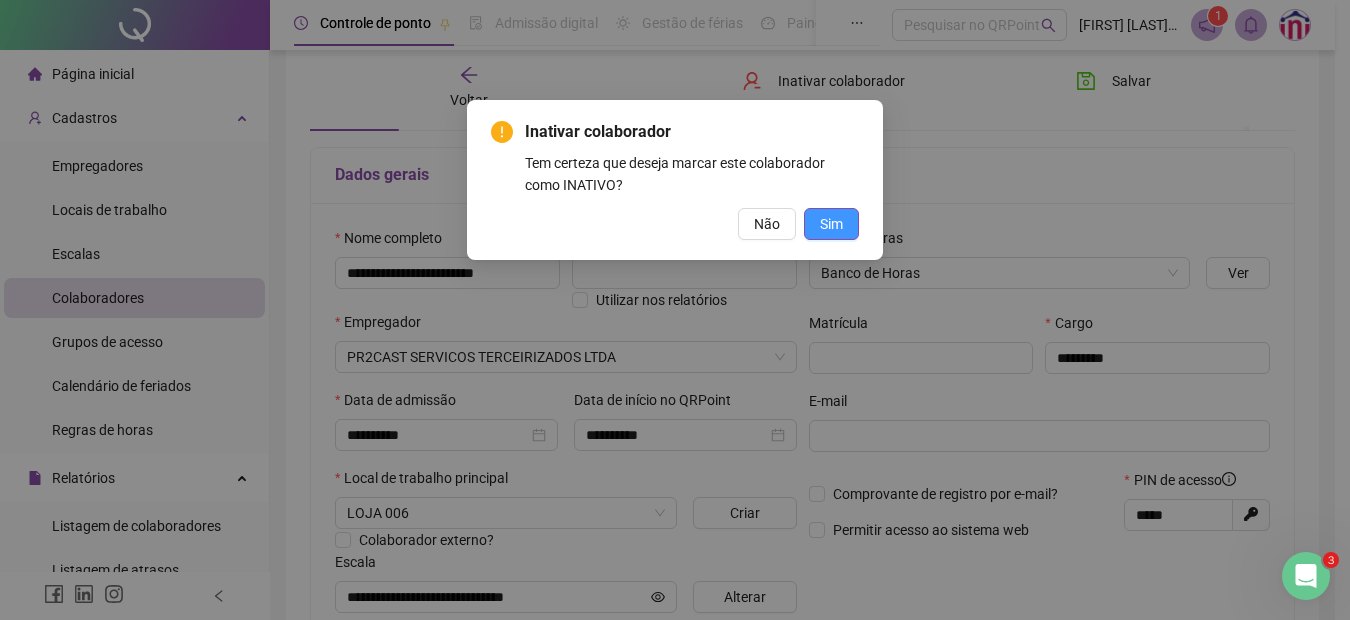 click on "Sim" at bounding box center (831, 224) 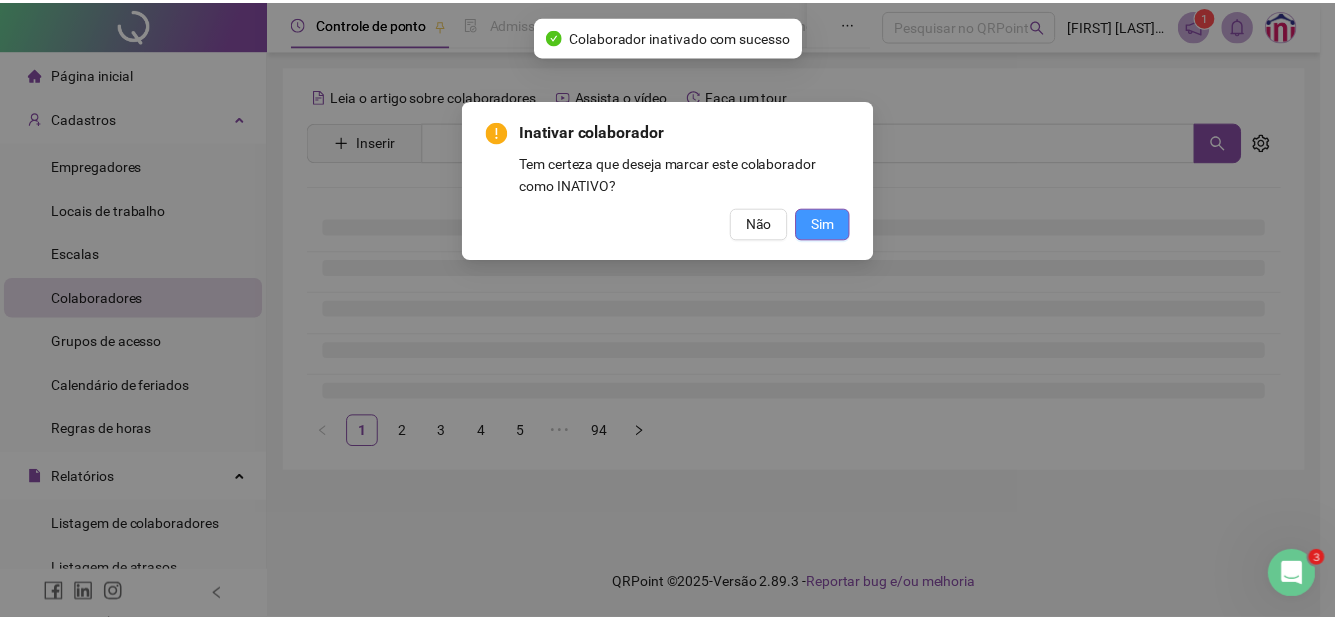 scroll, scrollTop: 0, scrollLeft: 0, axis: both 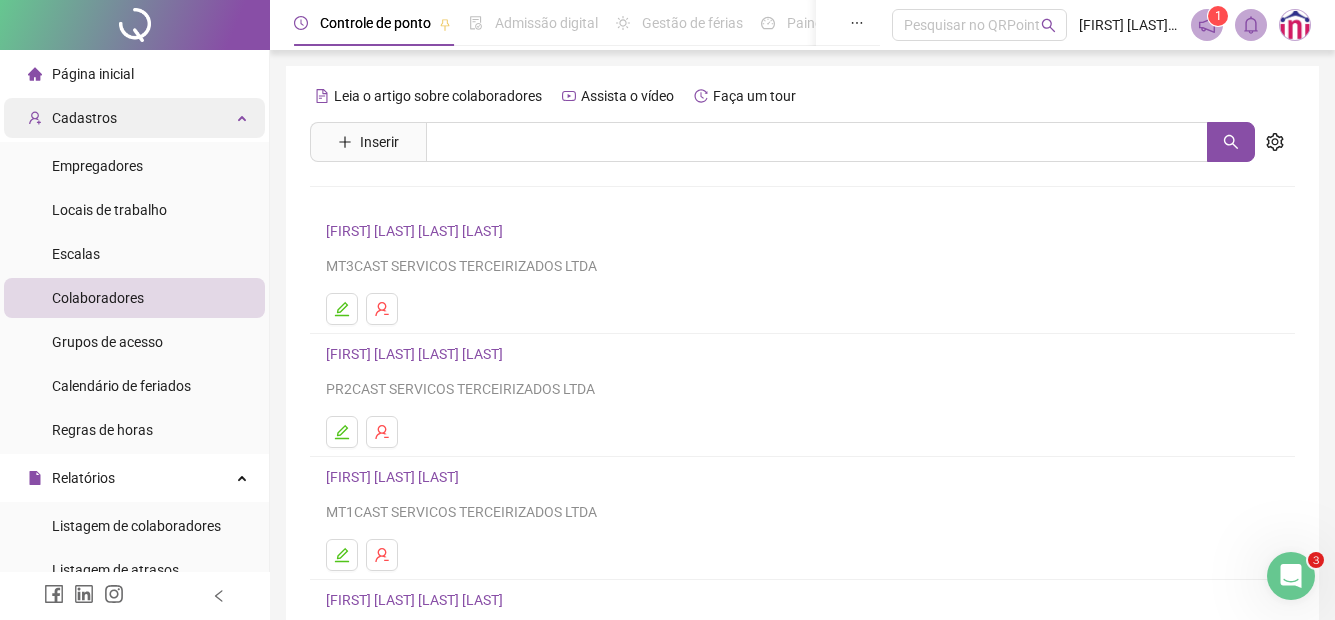 click on "Cadastros" at bounding box center (134, 118) 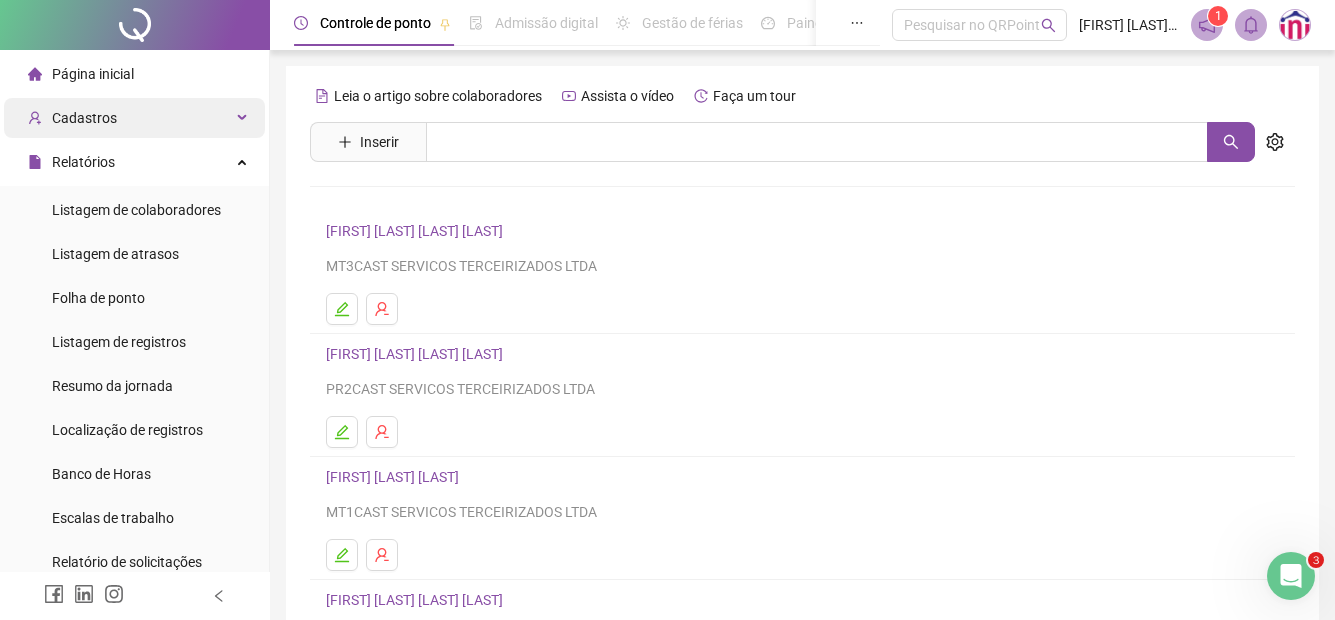 click on "Cadastros" at bounding box center (134, 118) 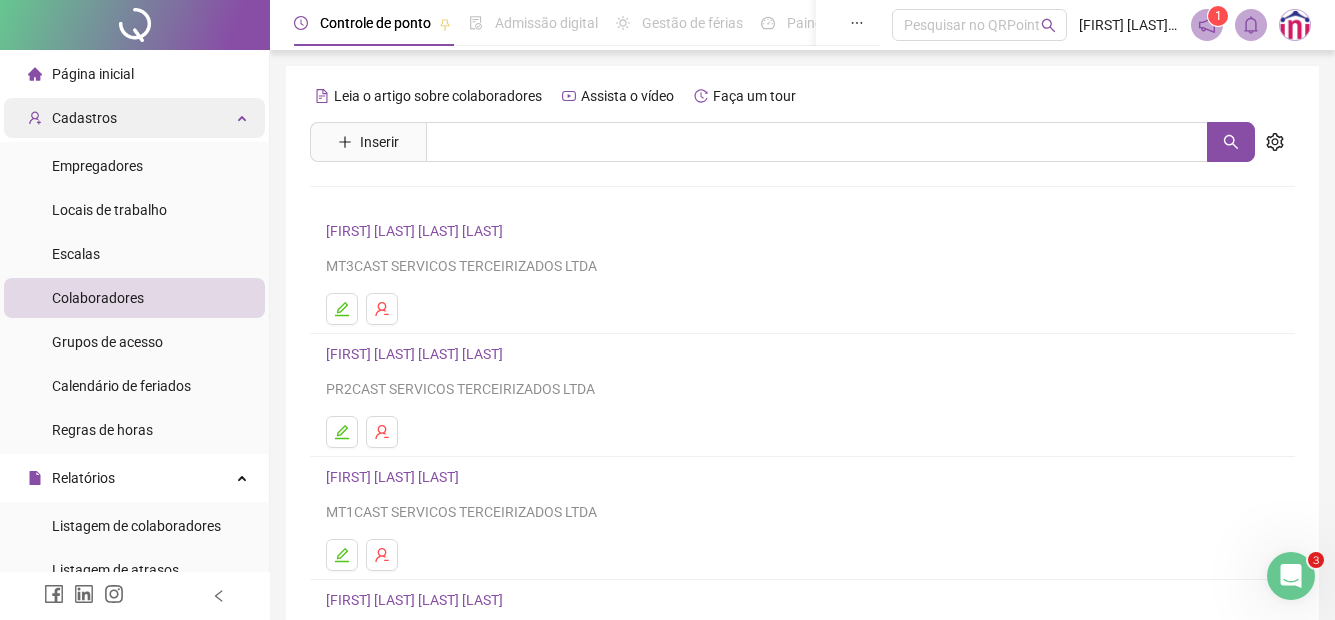 click on "Cadastros" at bounding box center (134, 118) 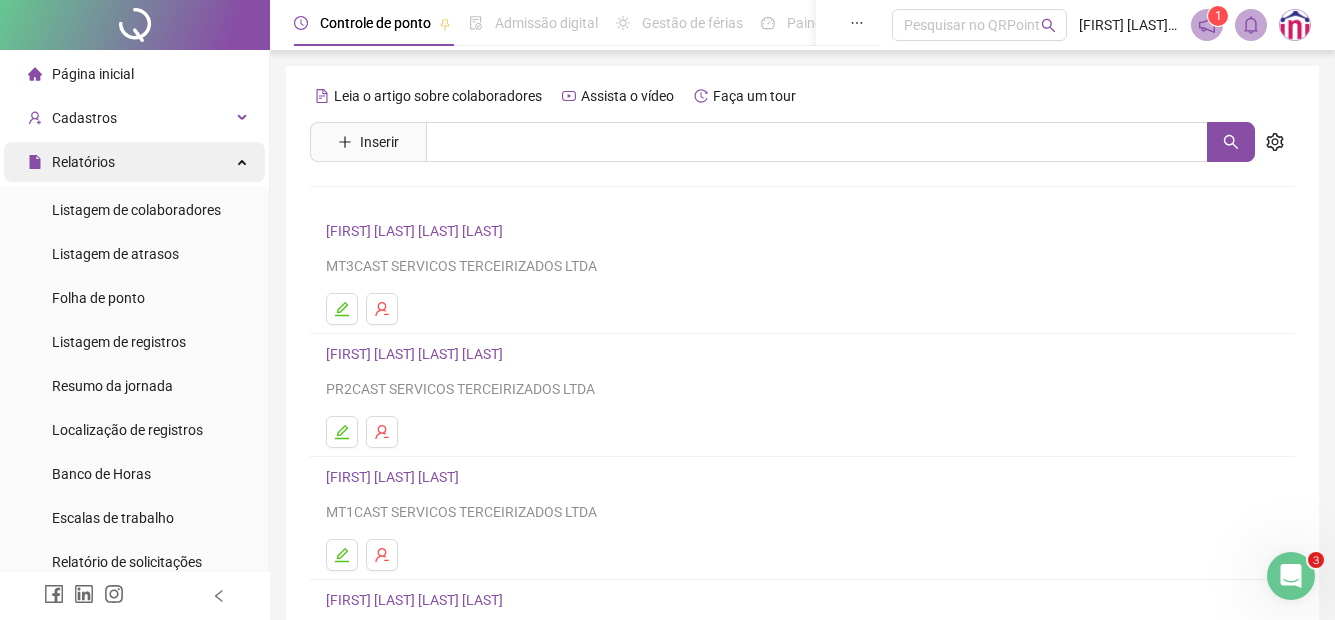 click at bounding box center (244, 160) 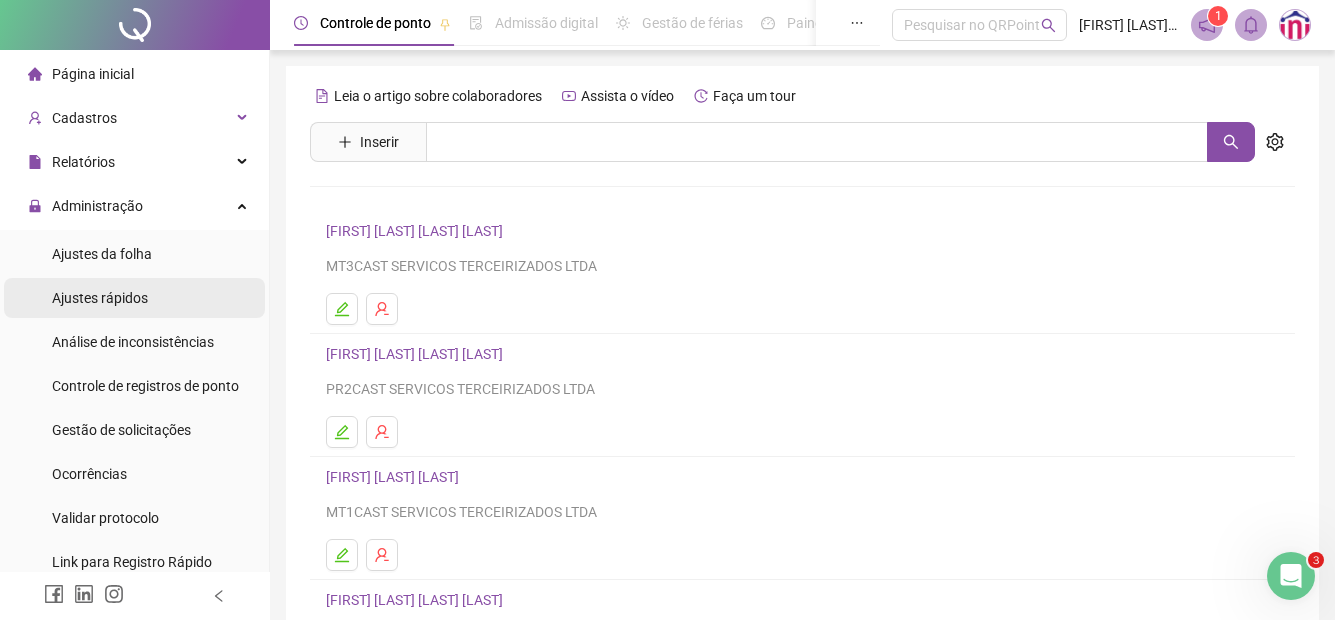 click on "Ajustes rápidos" at bounding box center [100, 298] 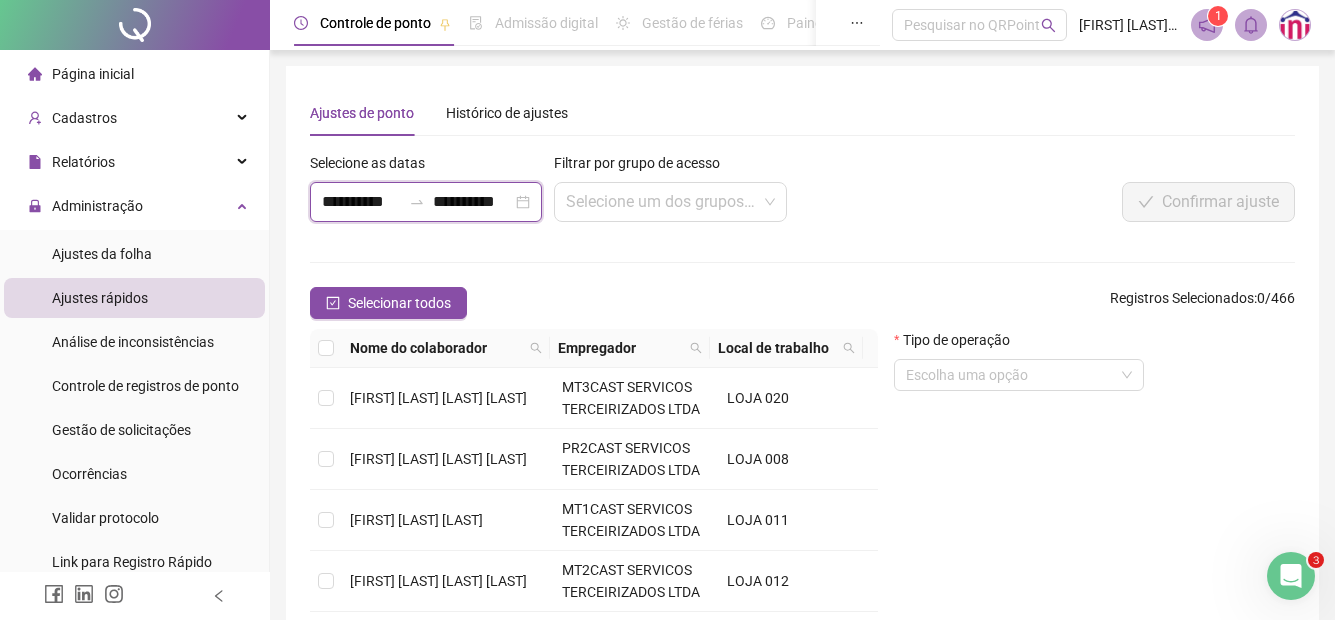 click on "**********" at bounding box center [361, 202] 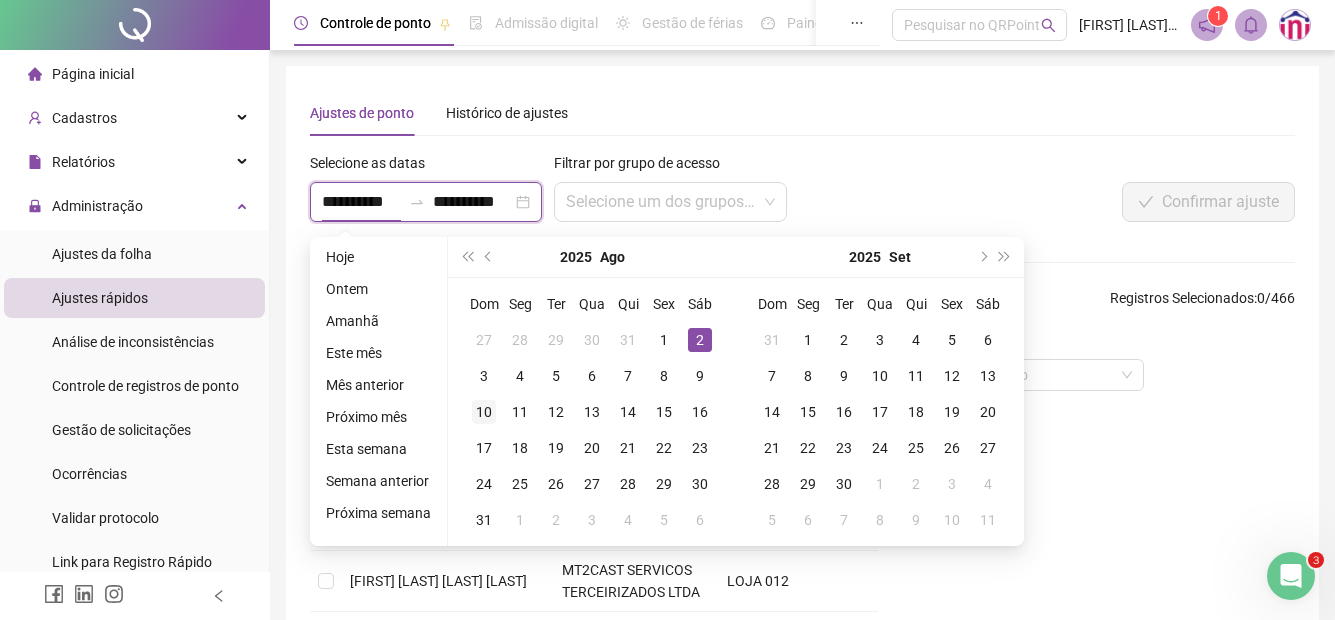 type on "**********" 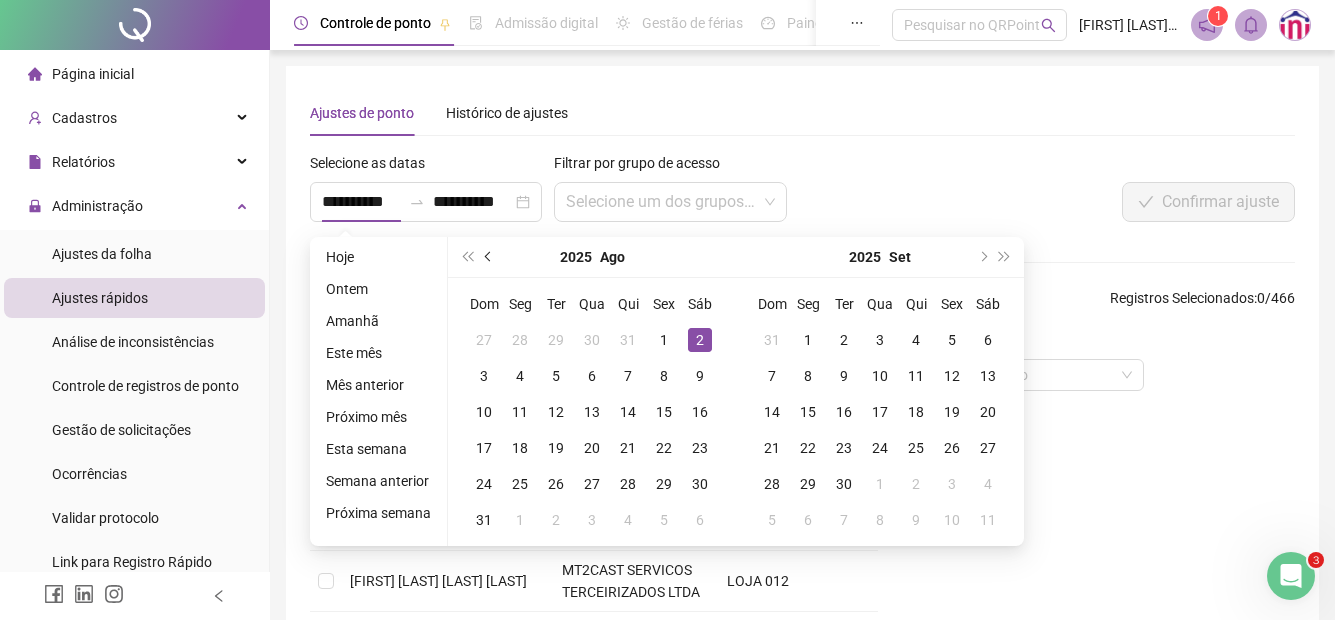 click at bounding box center [490, 257] 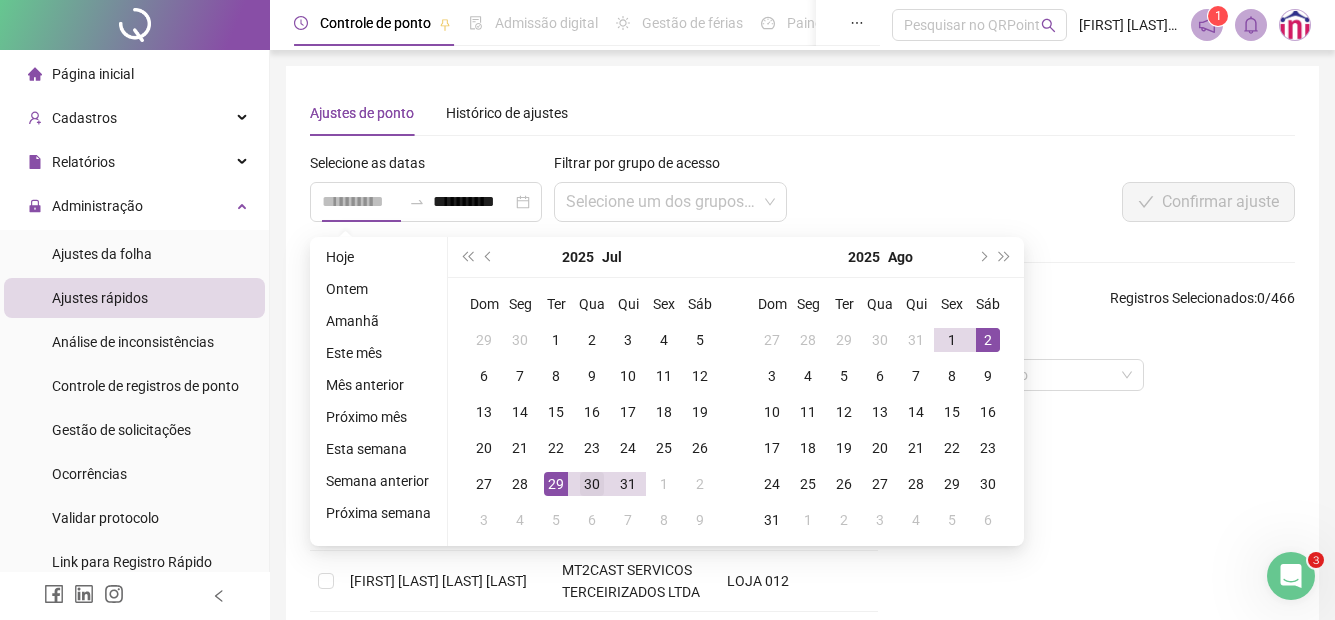 type on "**********" 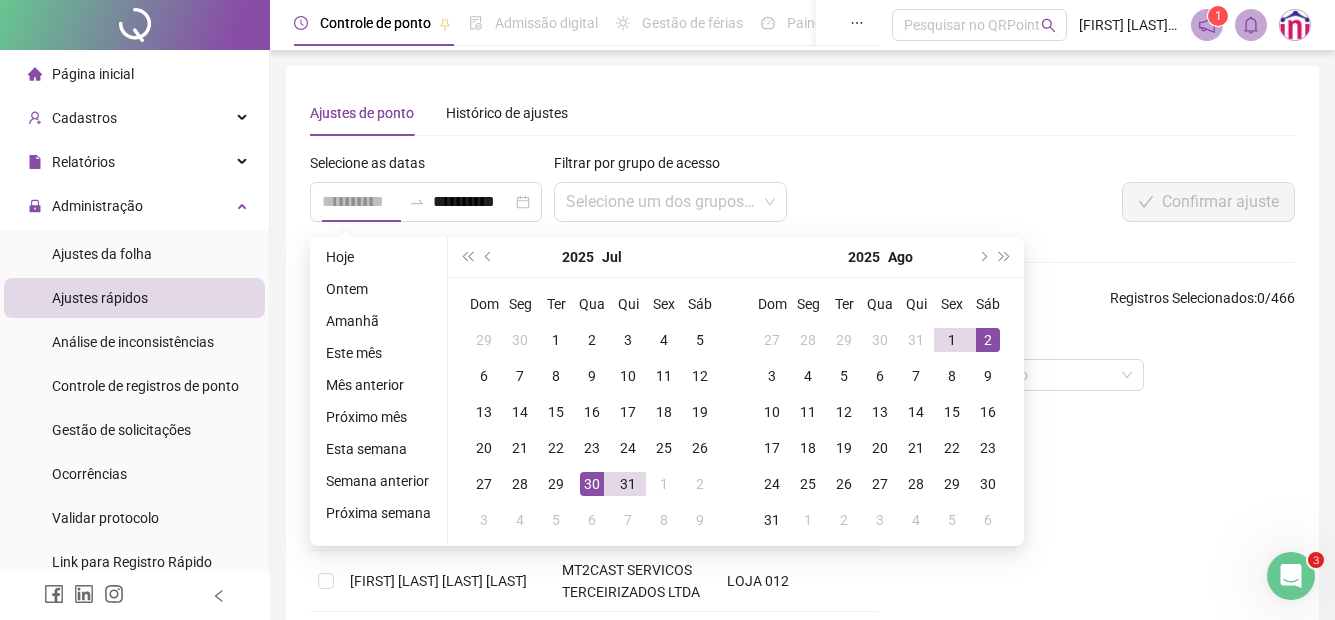 click on "30" at bounding box center (592, 484) 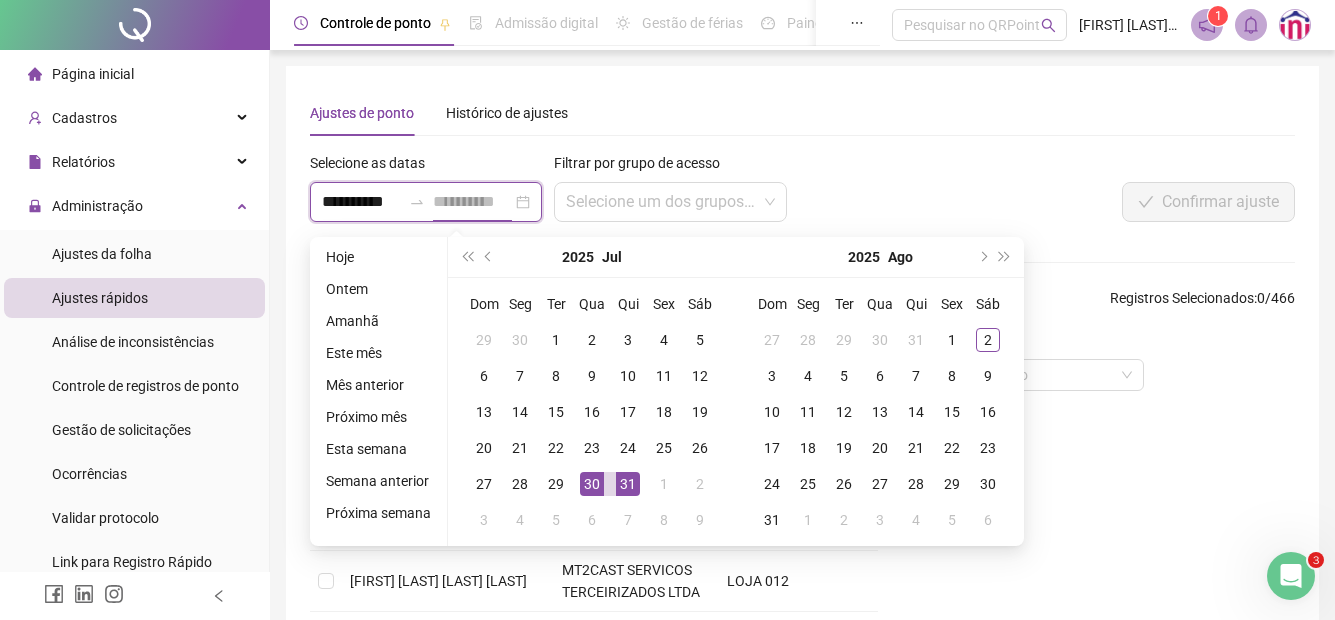 type on "**********" 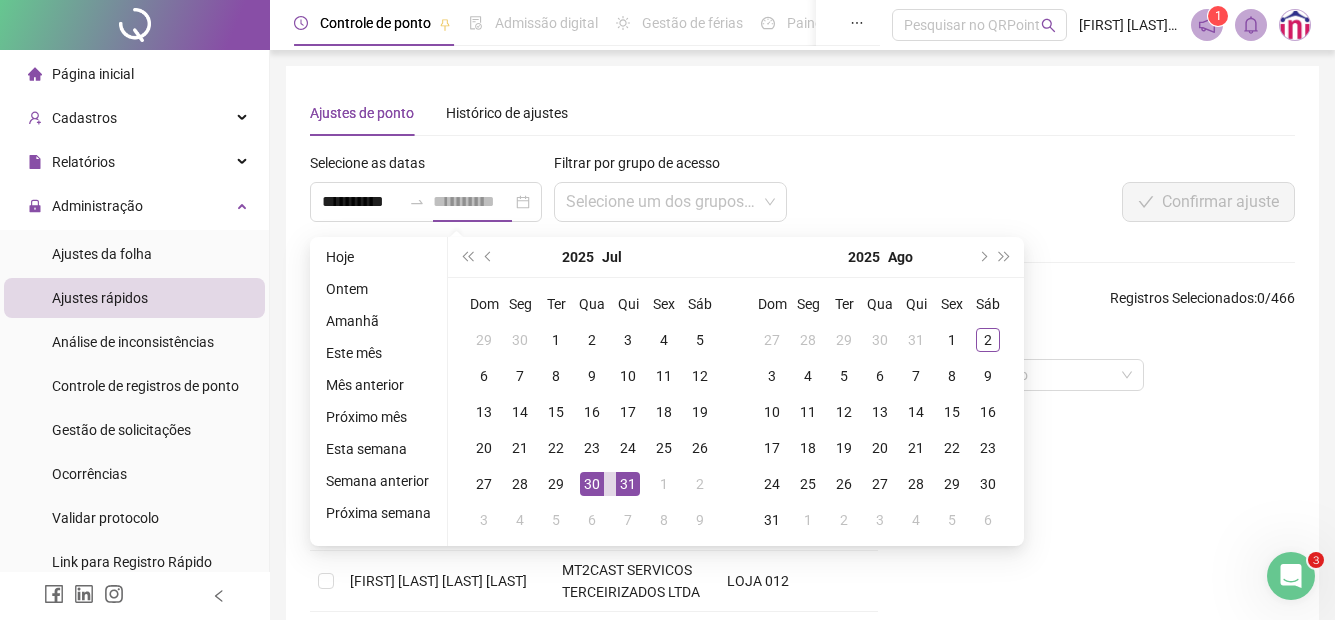 click on "31" at bounding box center [628, 484] 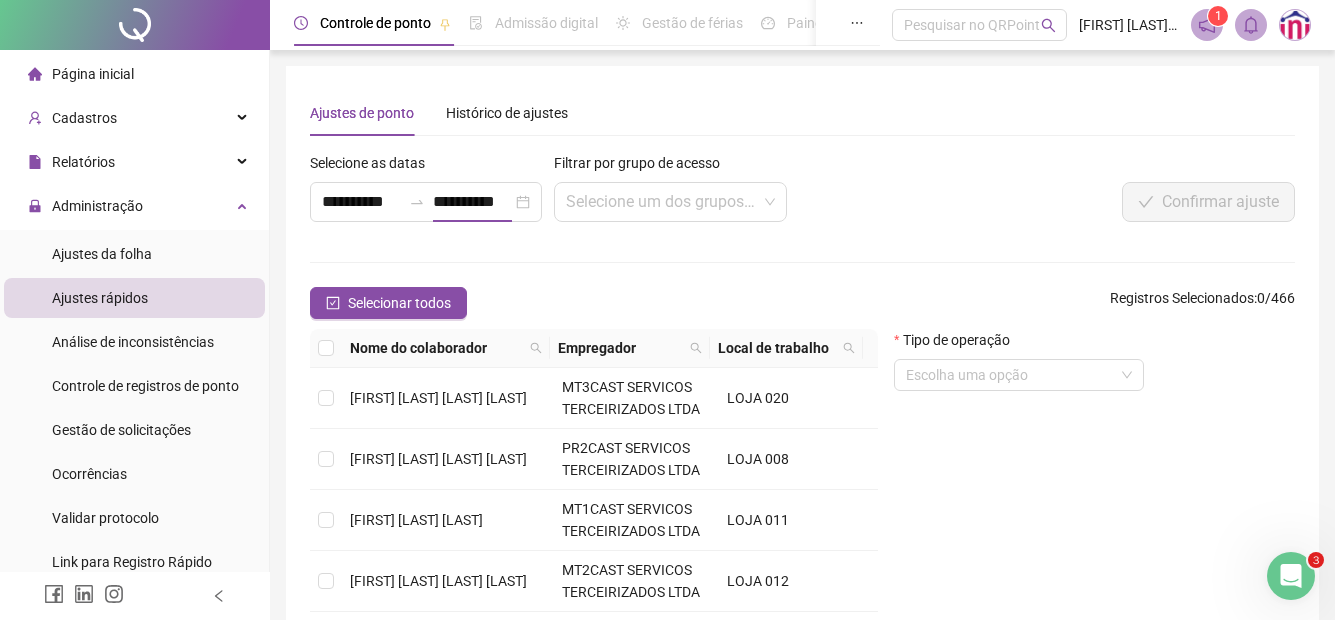 scroll, scrollTop: 0, scrollLeft: 0, axis: both 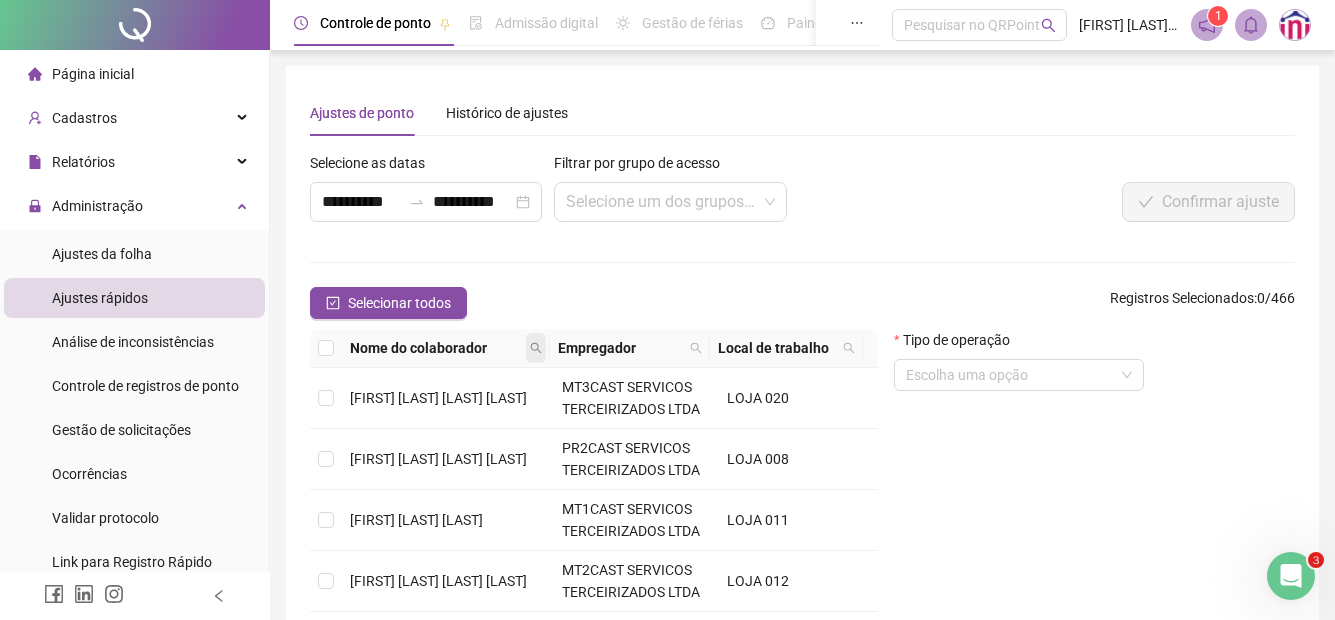 click 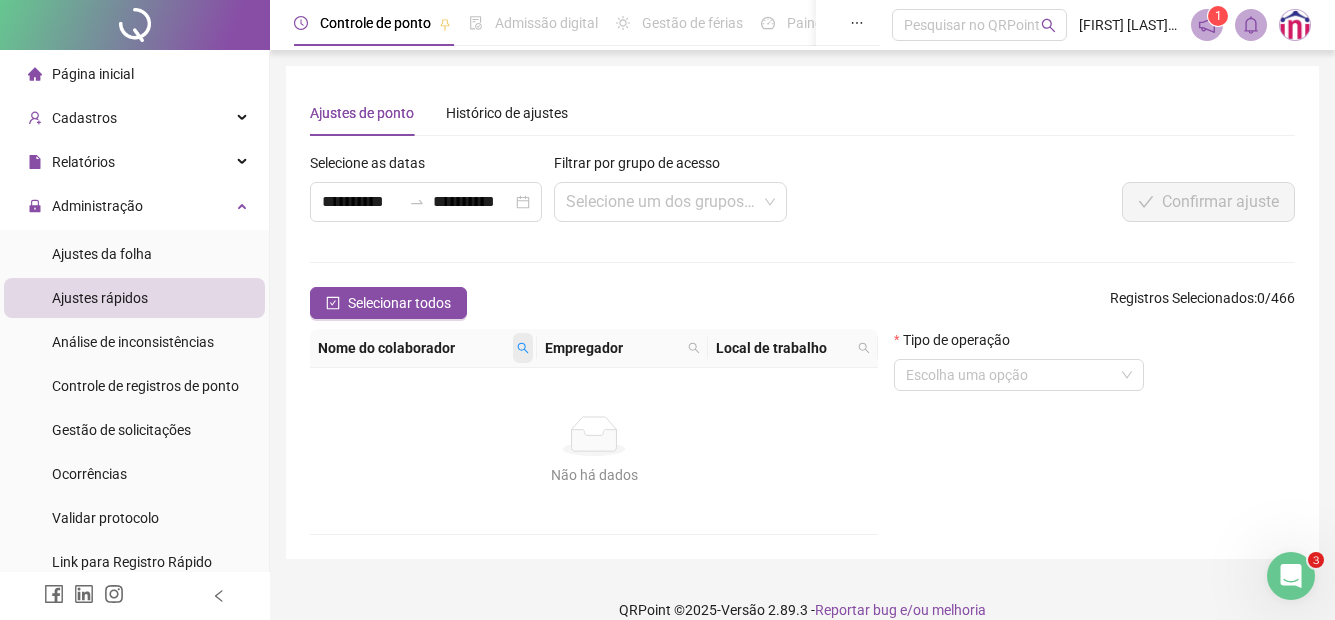 click 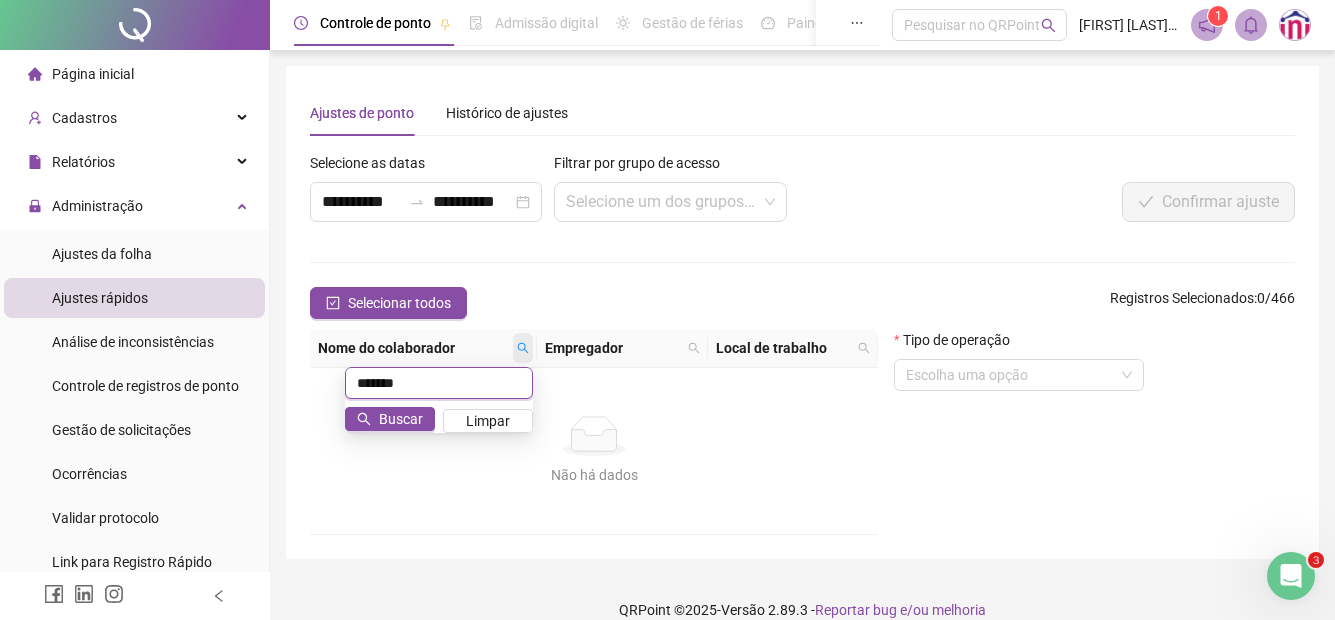 type on "*******" 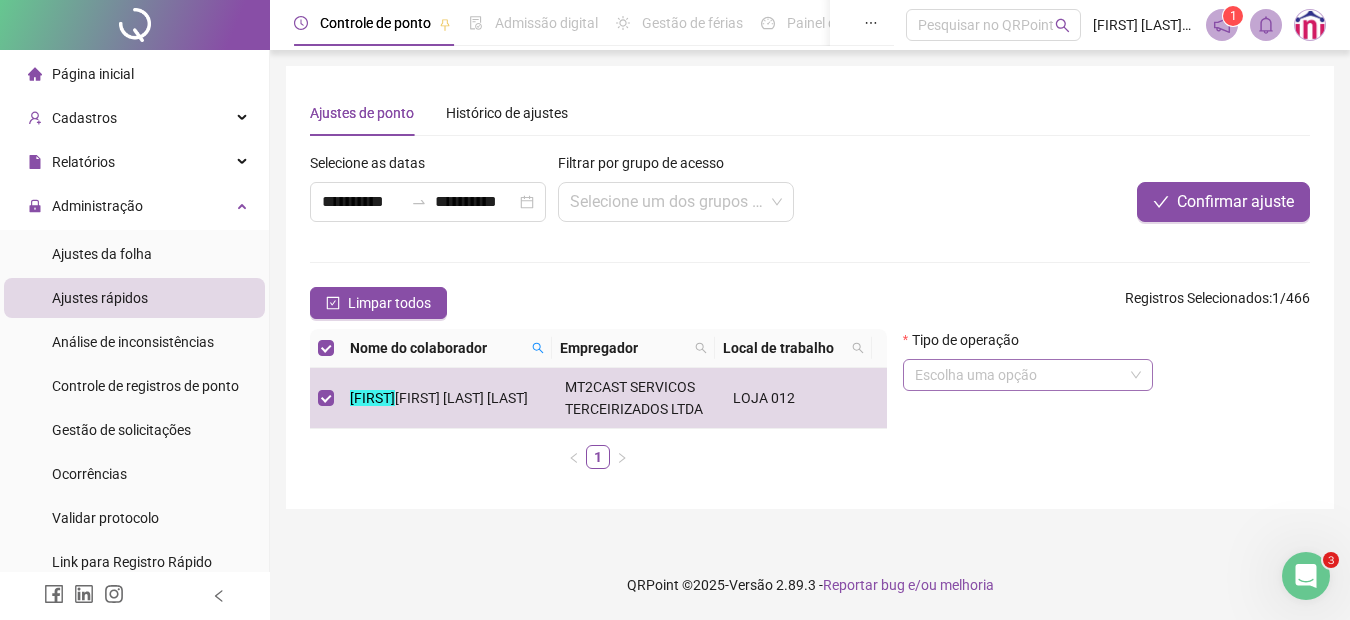 click at bounding box center [1019, 375] 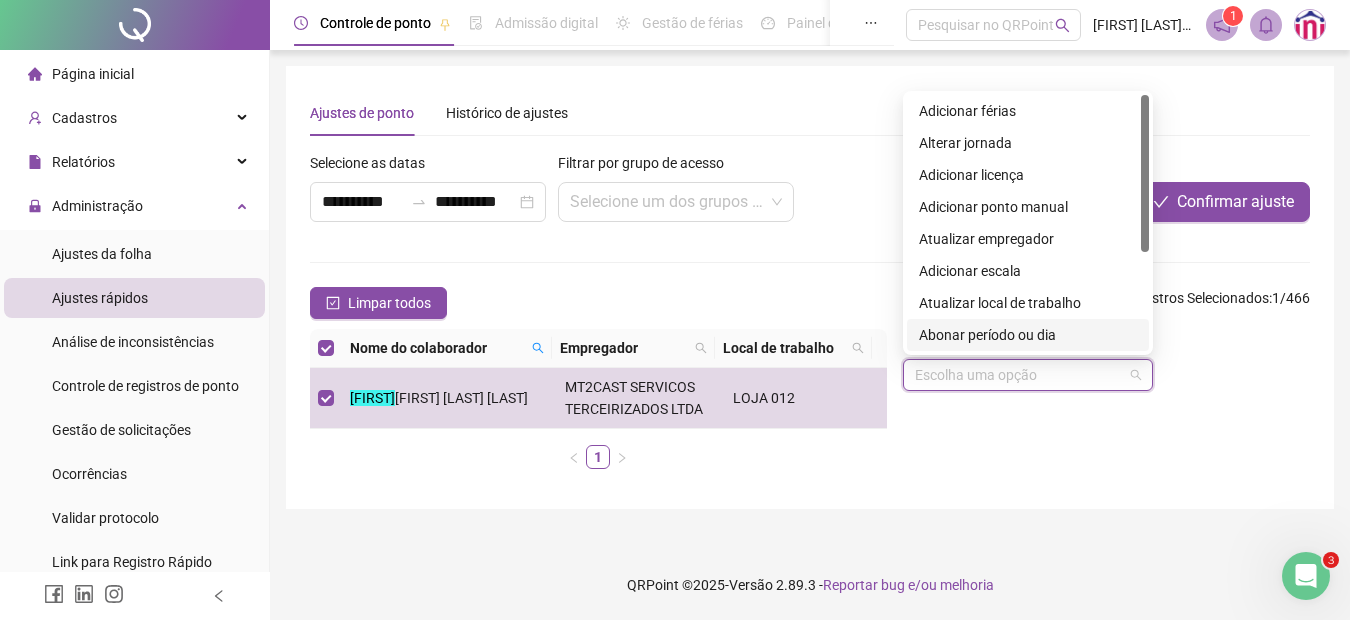 click on "Abonar período ou dia" at bounding box center [1028, 335] 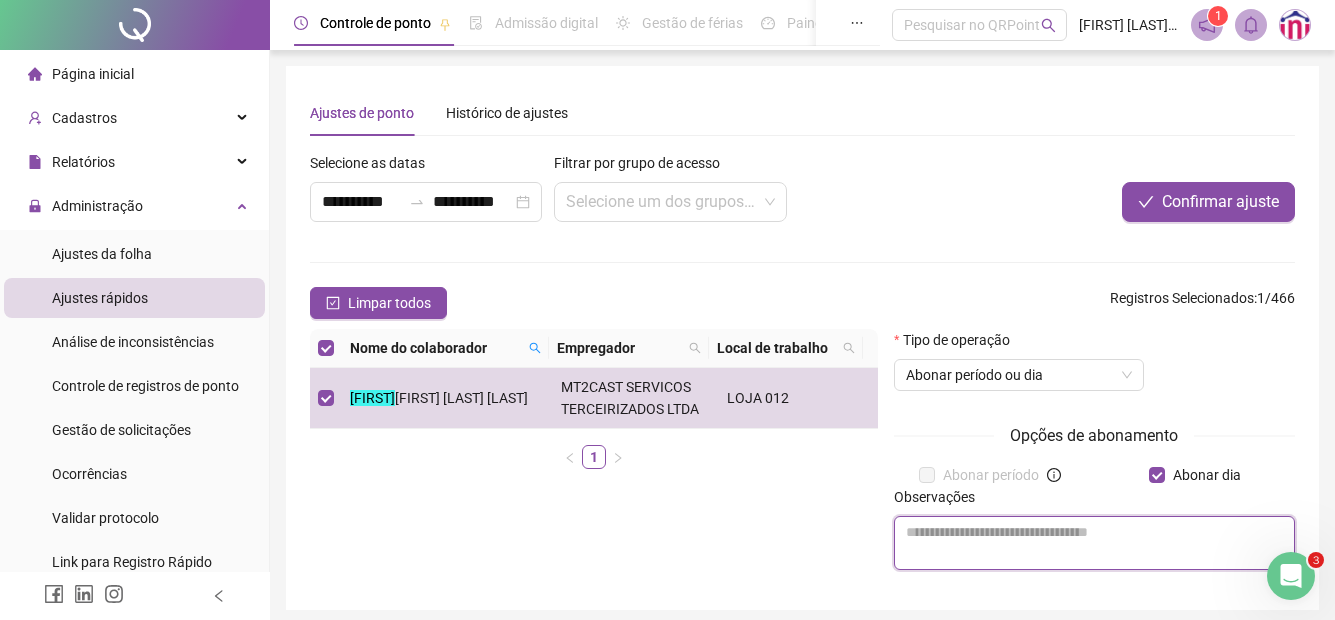 click at bounding box center (1094, 543) 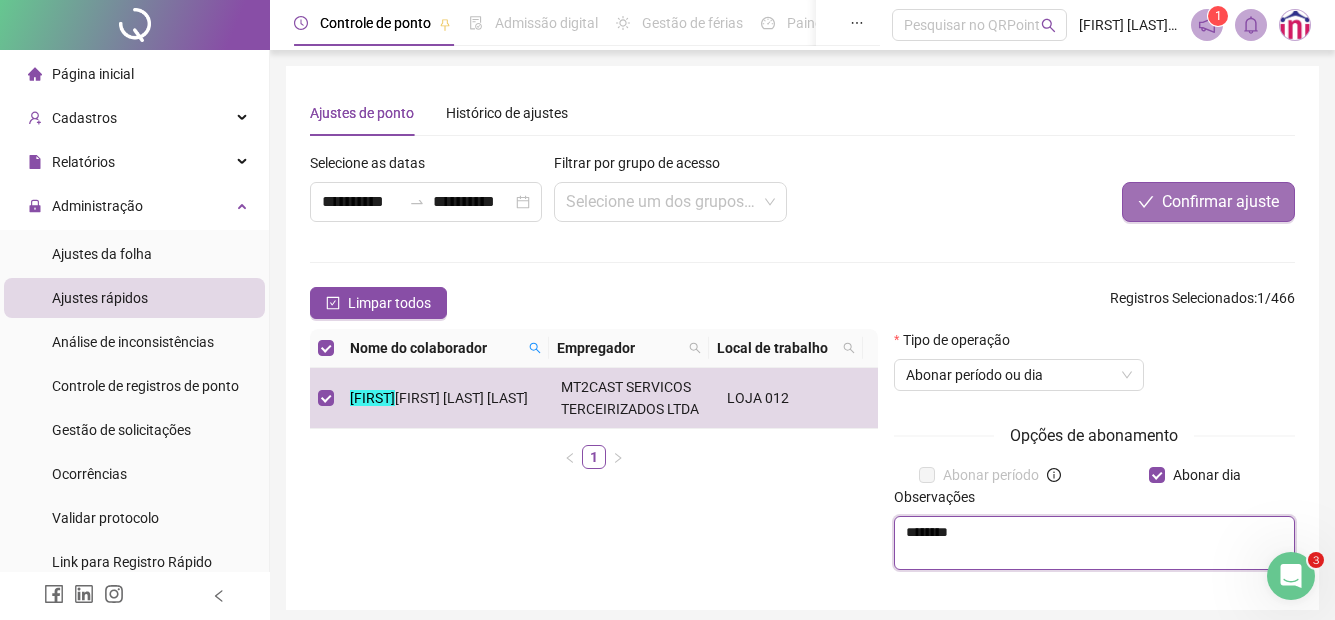 type on "********" 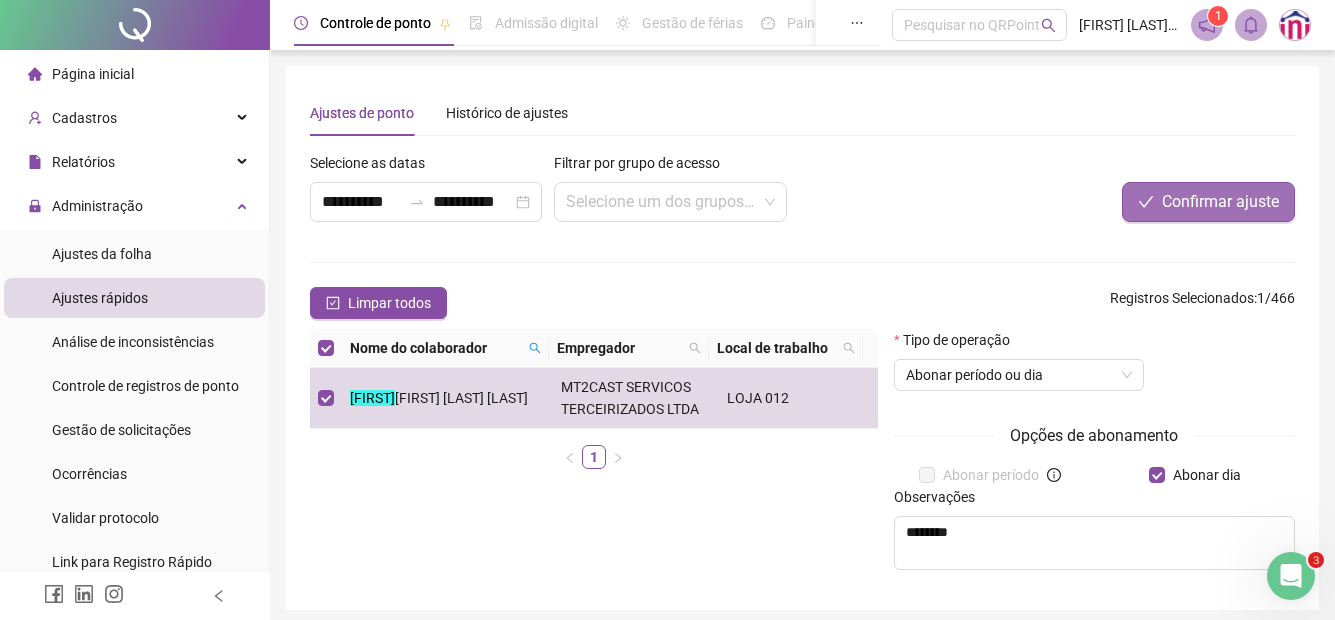 click on "Confirmar ajuste" at bounding box center [1220, 202] 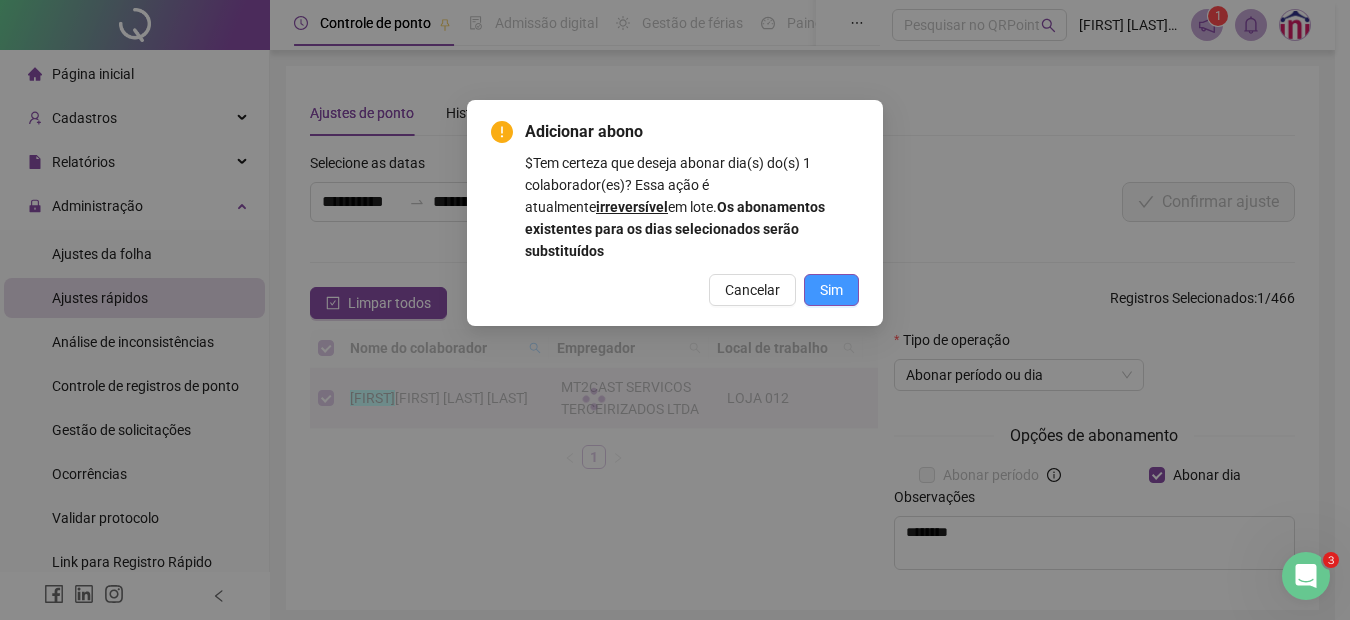 click on "Sim" at bounding box center [831, 290] 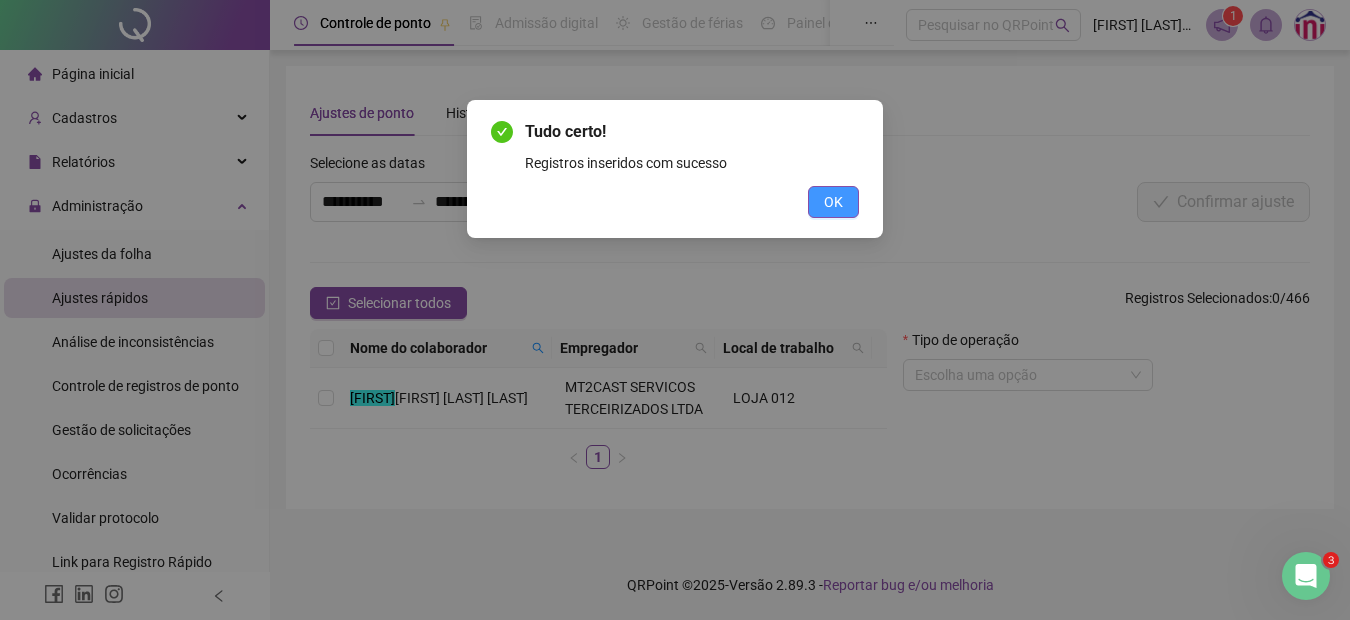 click on "OK" at bounding box center [833, 202] 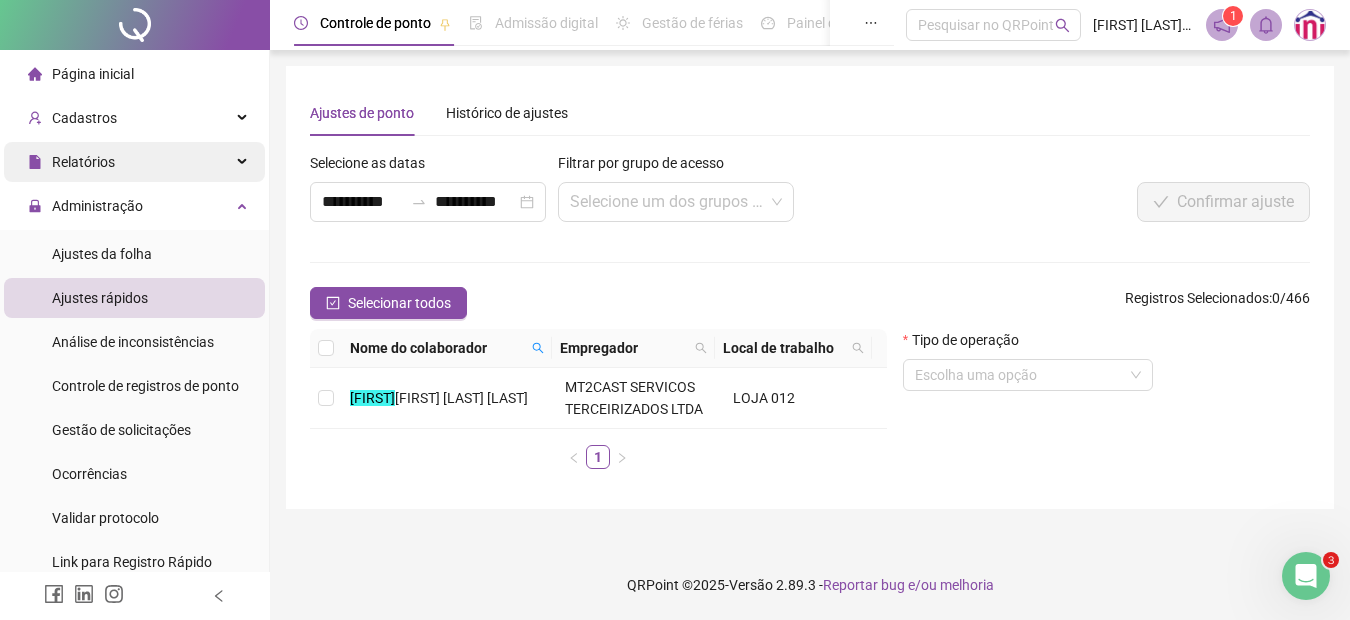 click on "Relatórios" at bounding box center (134, 162) 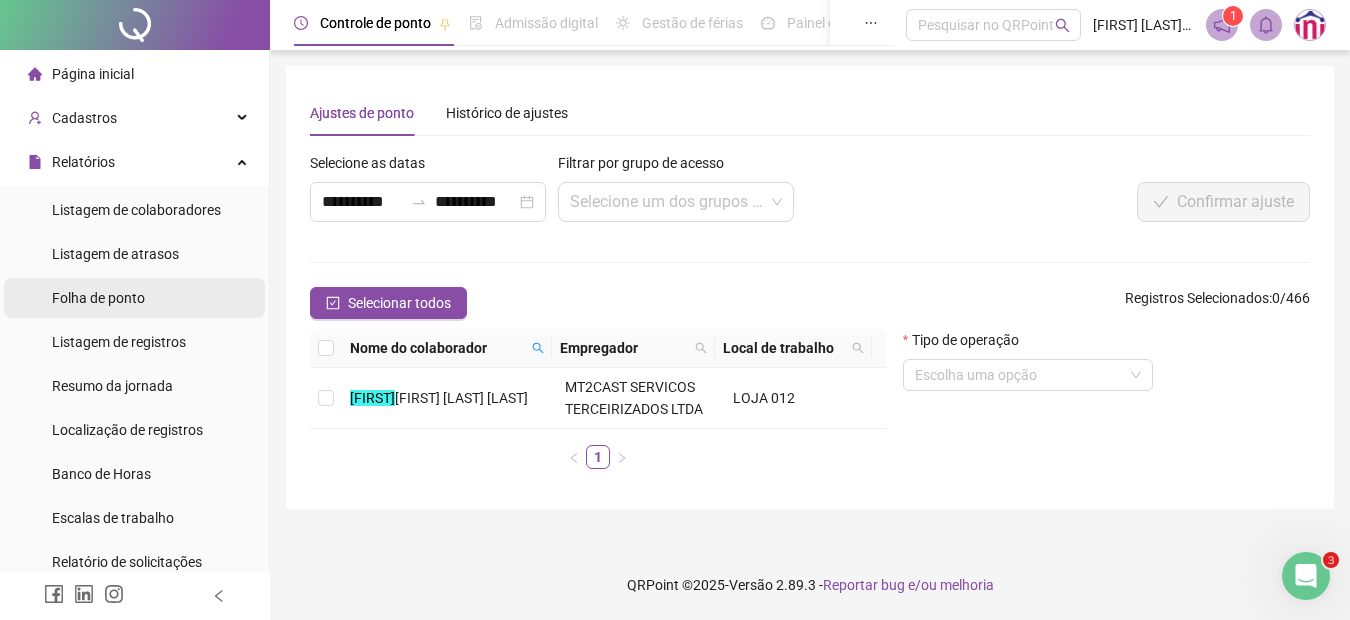 click on "Folha de ponto" at bounding box center (98, 298) 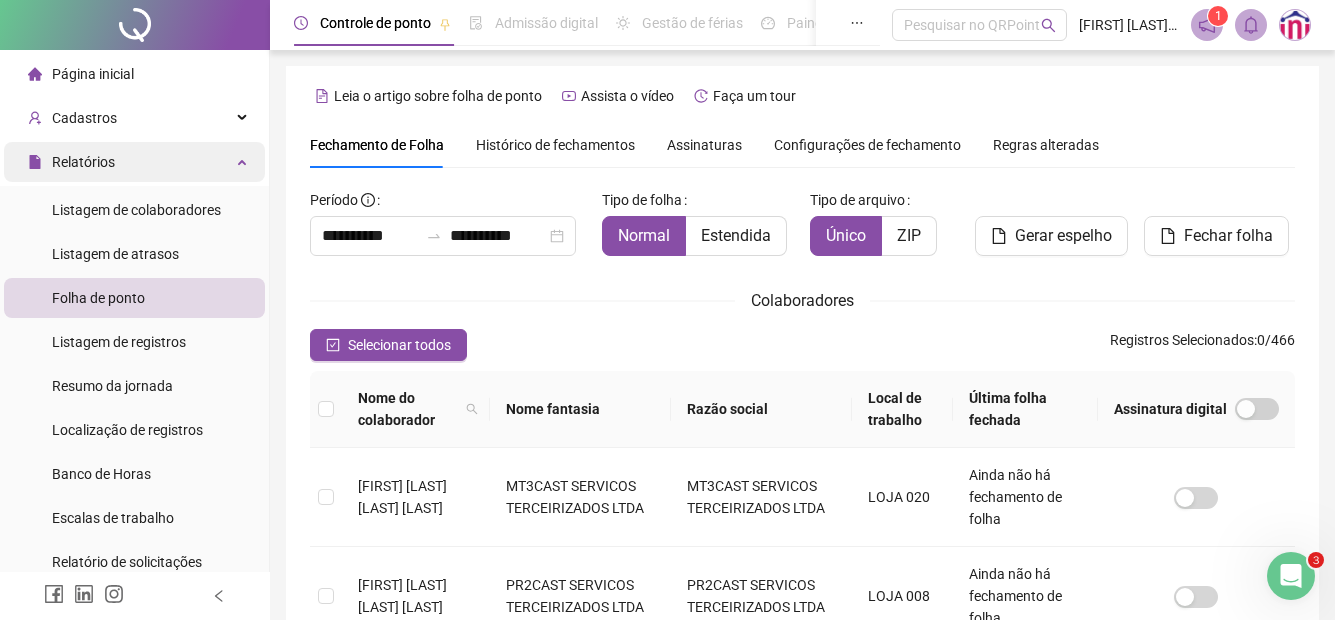 click on "Relatórios" at bounding box center [134, 162] 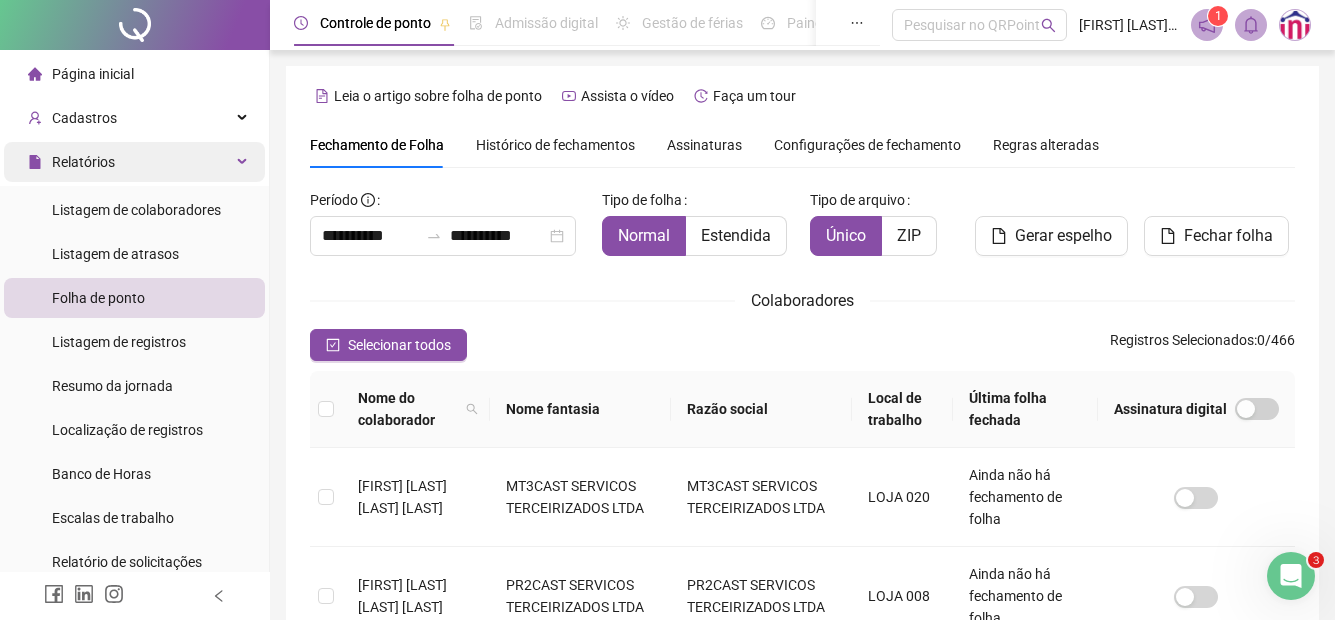 scroll, scrollTop: 100, scrollLeft: 0, axis: vertical 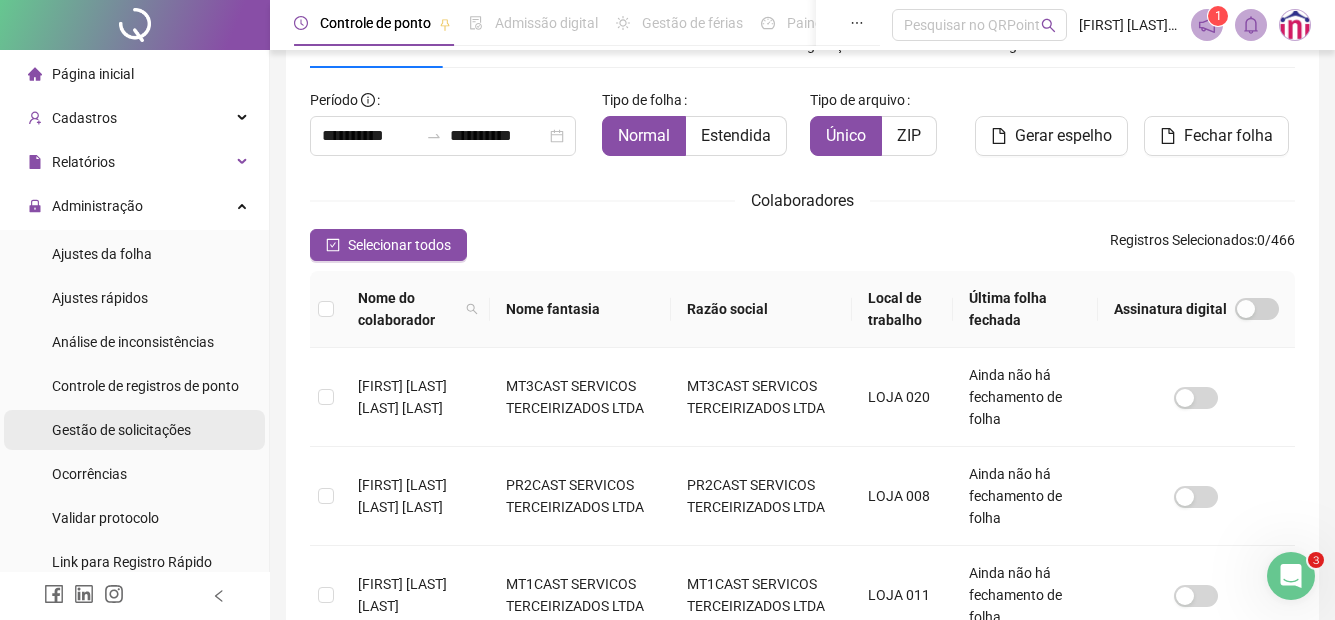 click on "Gestão de solicitações" at bounding box center [121, 430] 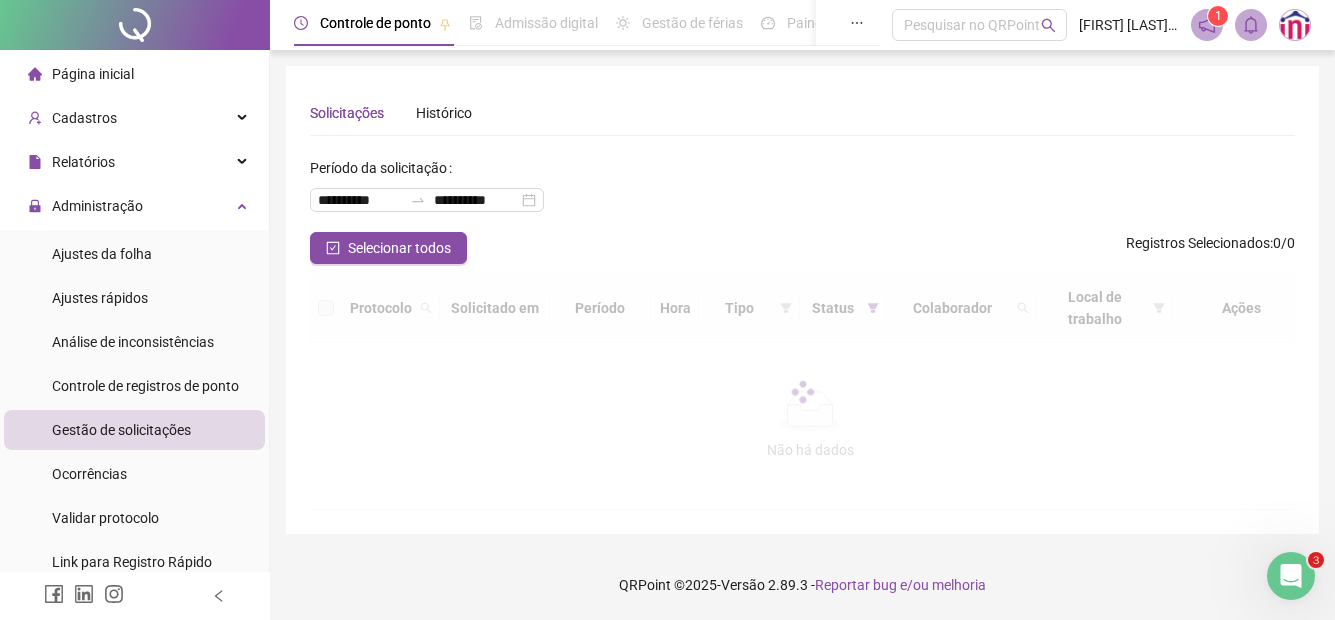 scroll, scrollTop: 0, scrollLeft: 0, axis: both 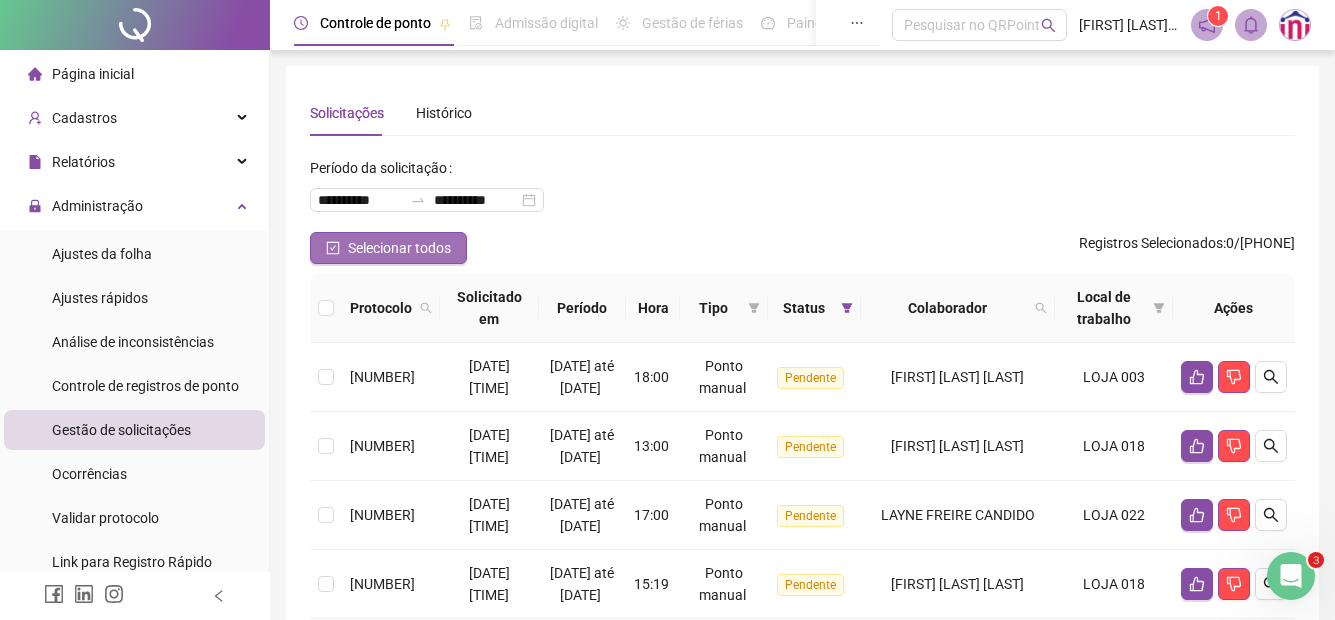 click on "Selecionar todos" at bounding box center (399, 248) 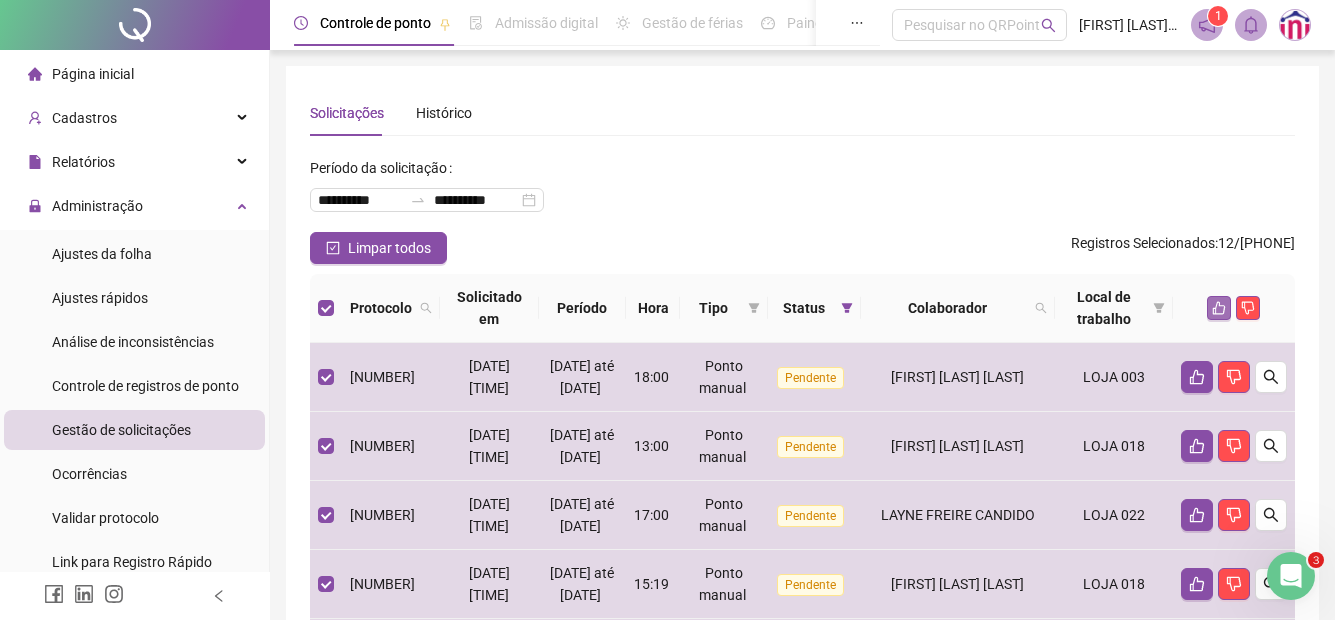 click 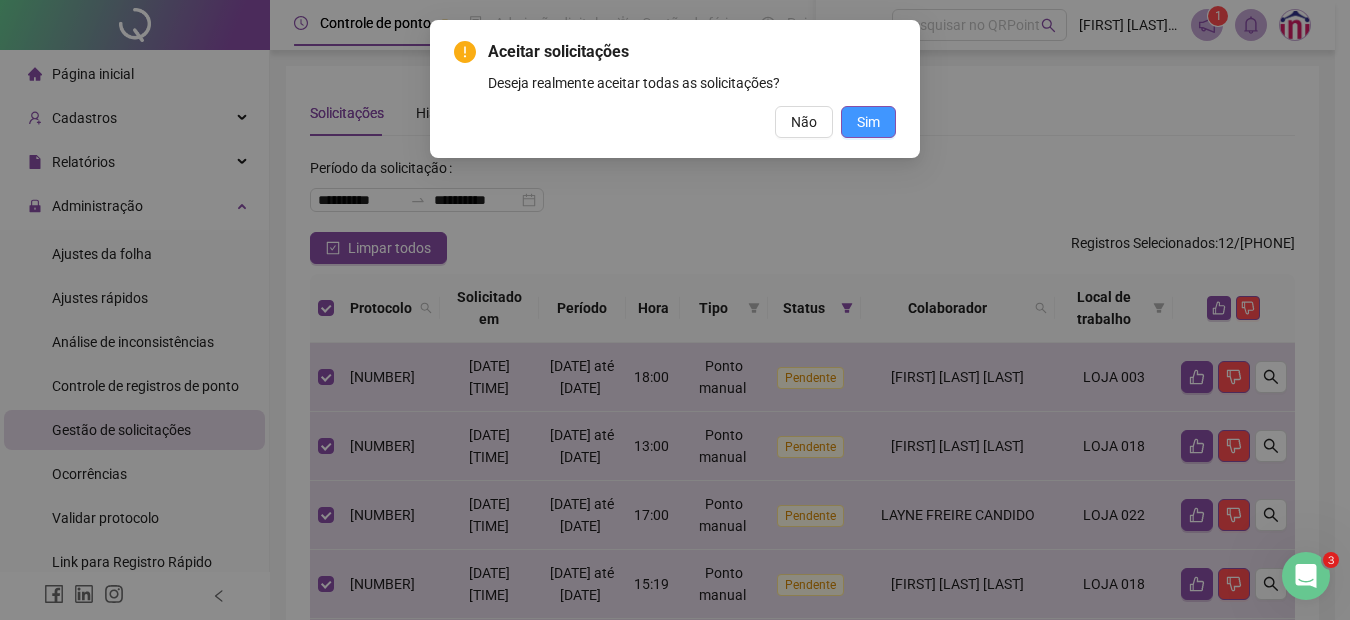 click on "Sim" at bounding box center (868, 122) 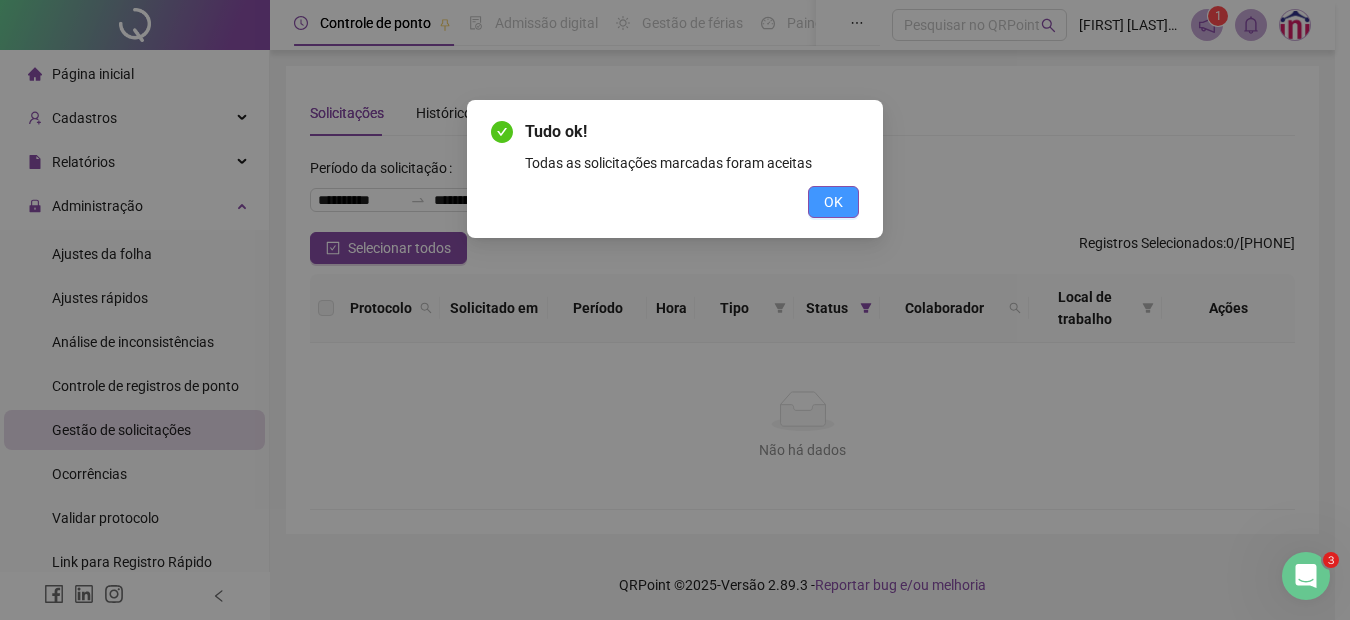 click on "OK" at bounding box center (833, 202) 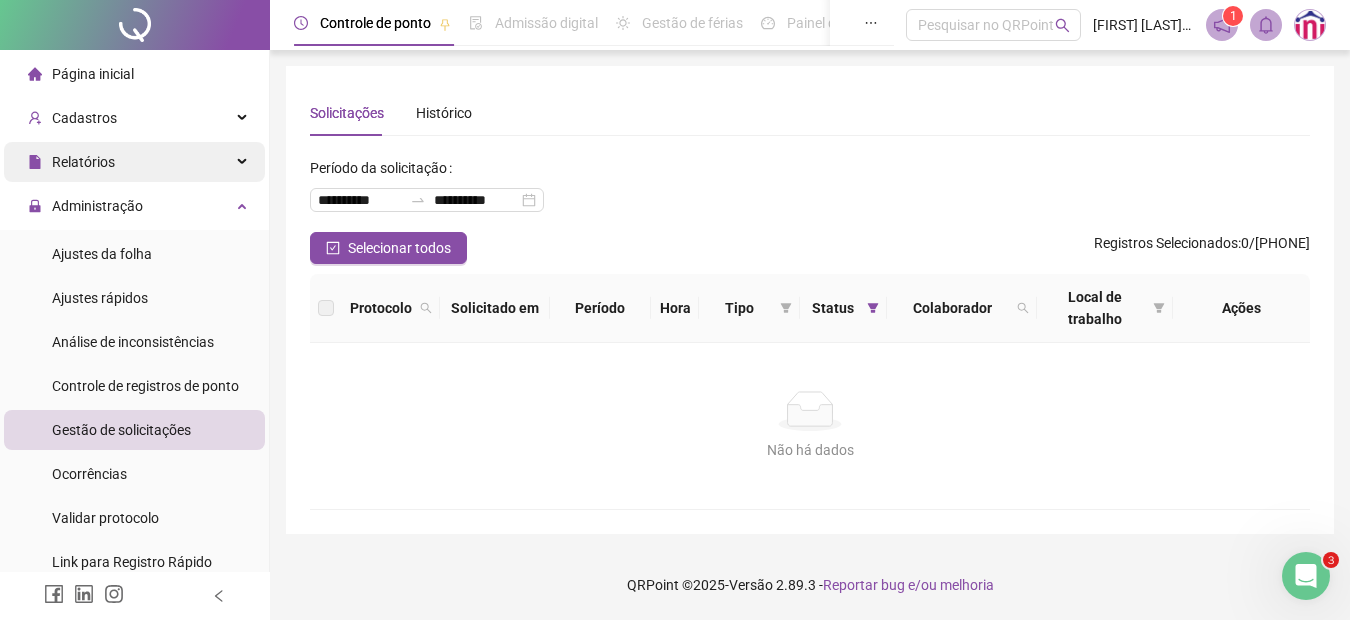 click on "Relatórios" at bounding box center [134, 162] 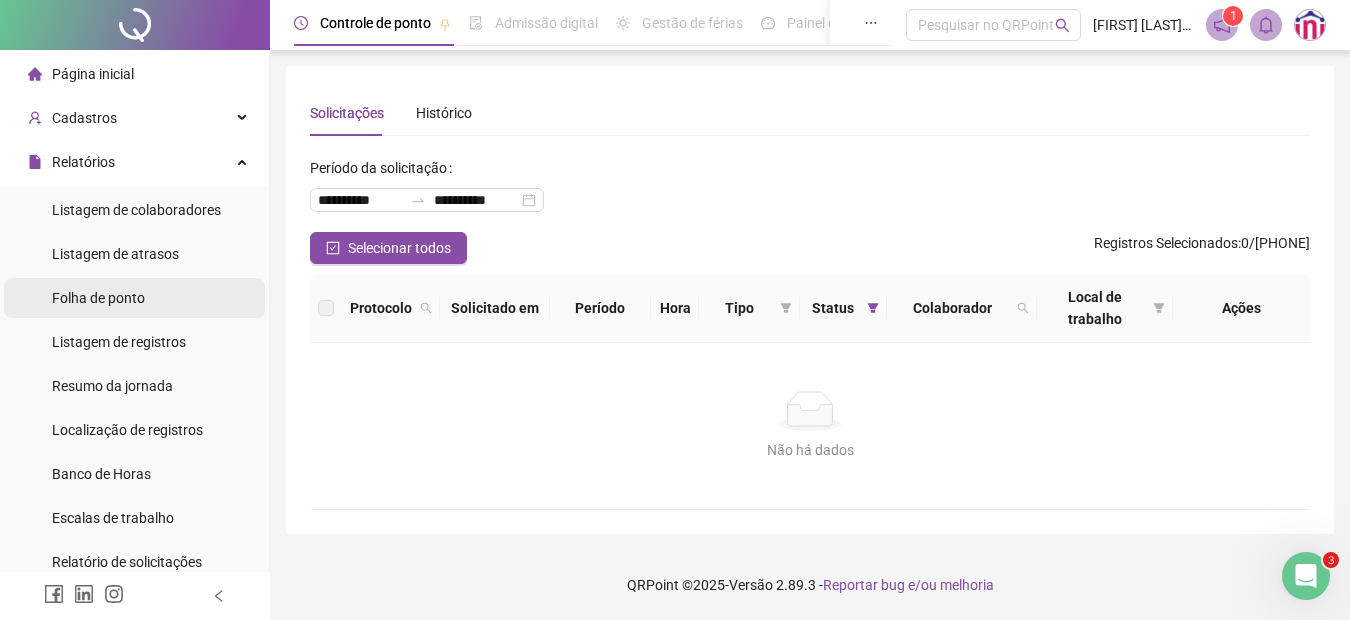 click on "Folha de ponto" at bounding box center [98, 298] 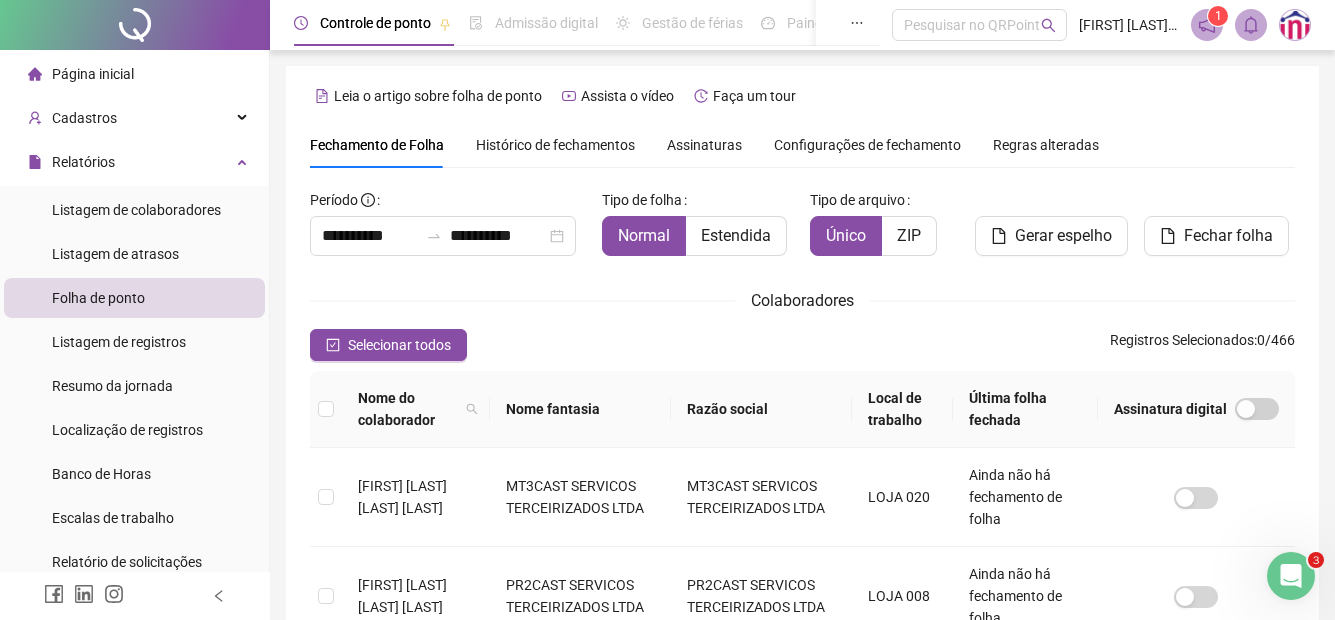 scroll, scrollTop: 100, scrollLeft: 0, axis: vertical 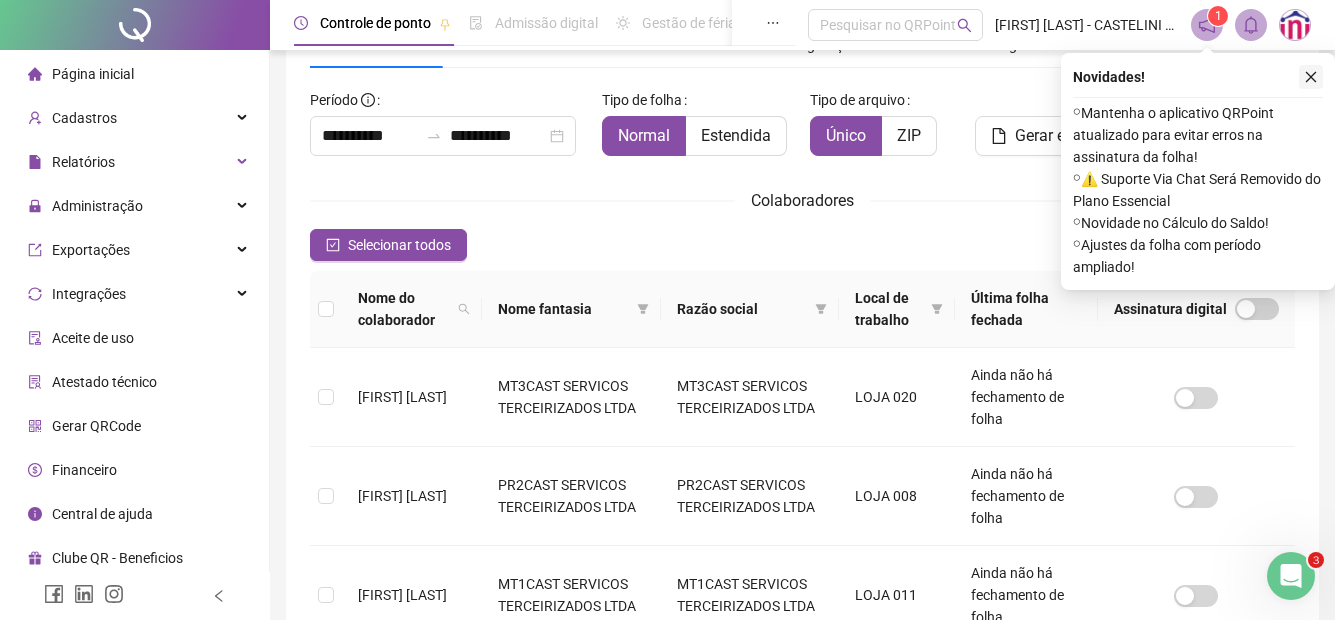 click 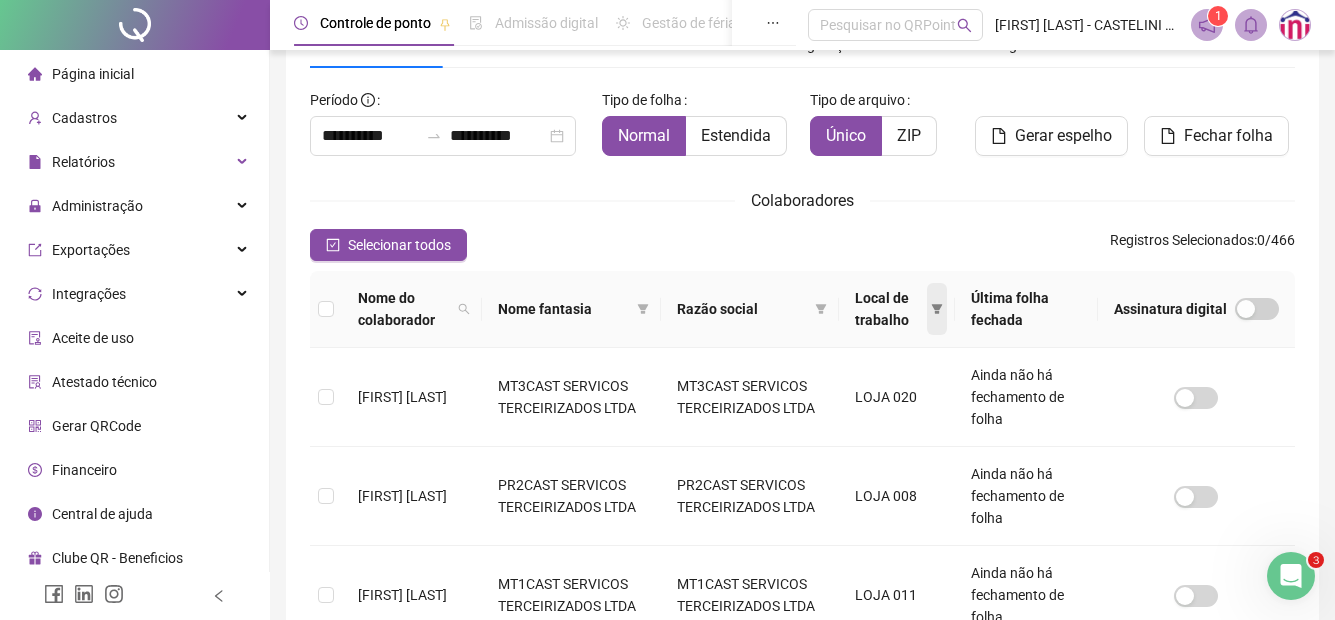 click at bounding box center [937, 309] 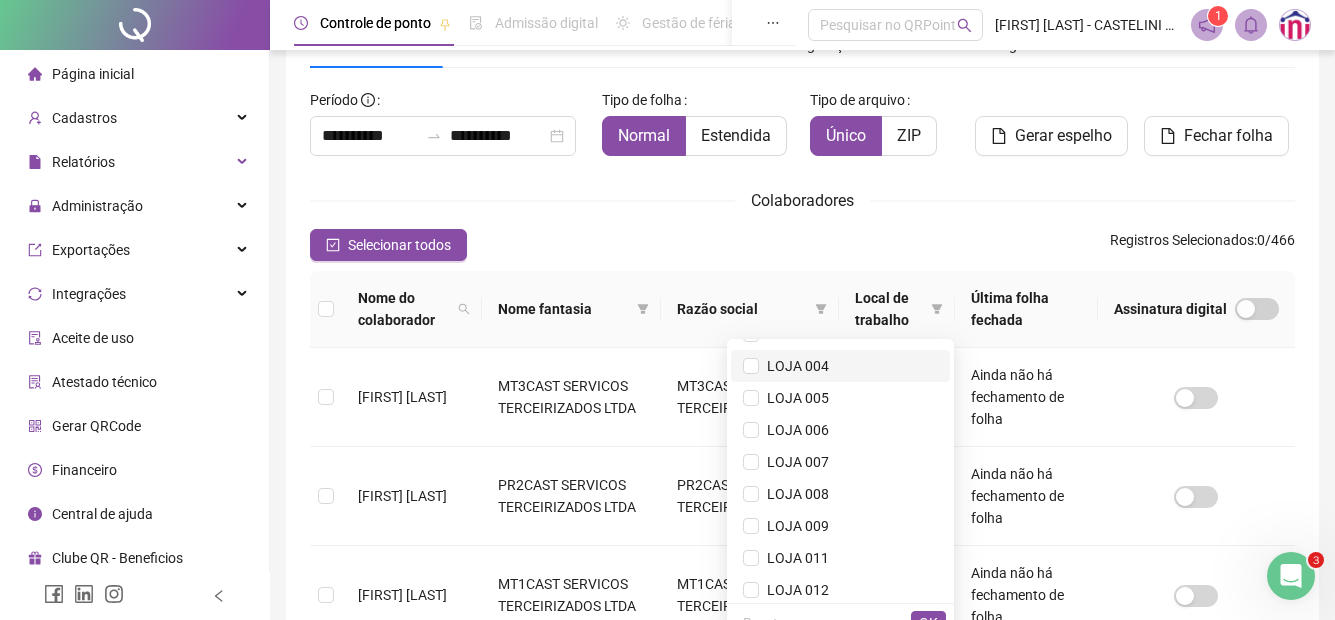 scroll, scrollTop: 200, scrollLeft: 0, axis: vertical 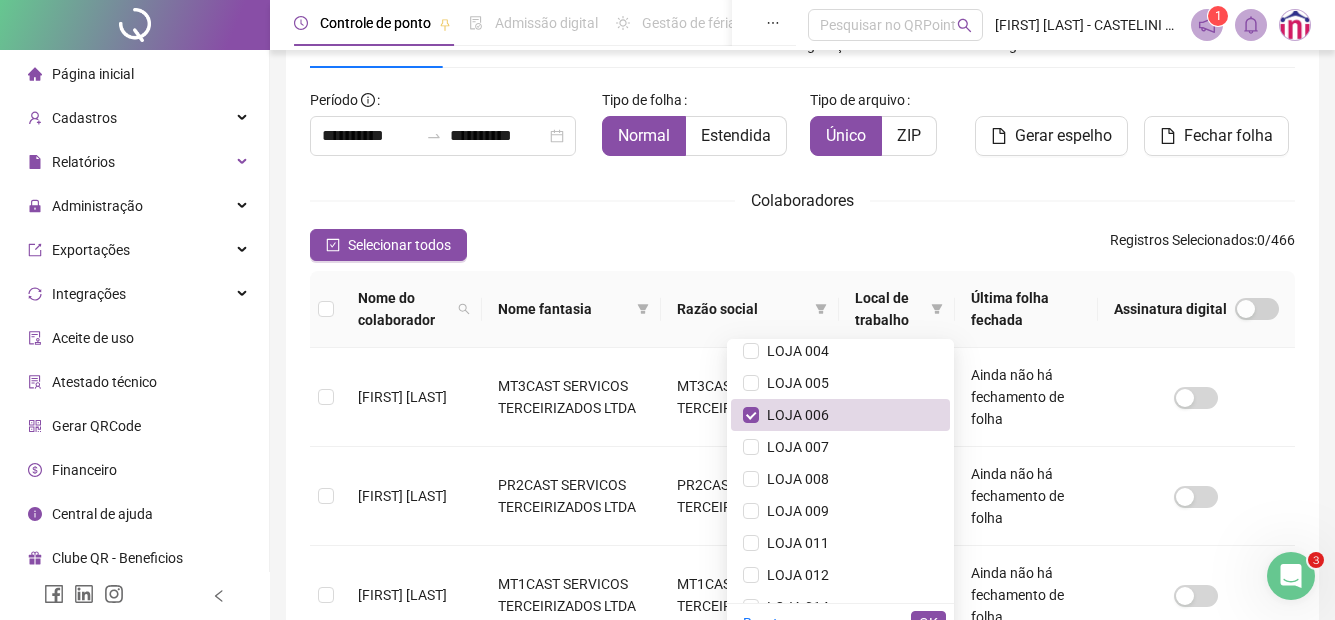 drag, startPoint x: 929, startPoint y: 612, endPoint x: 719, endPoint y: 217, distance: 447.35333 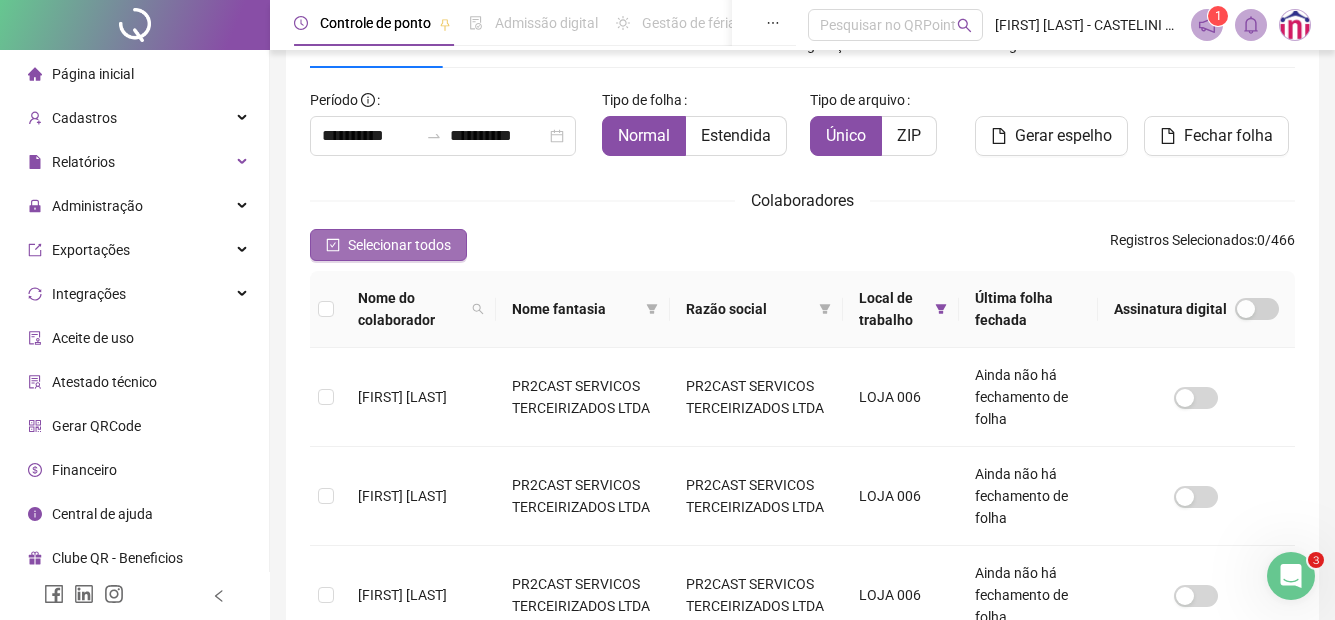 click on "Selecionar todos" at bounding box center [399, 245] 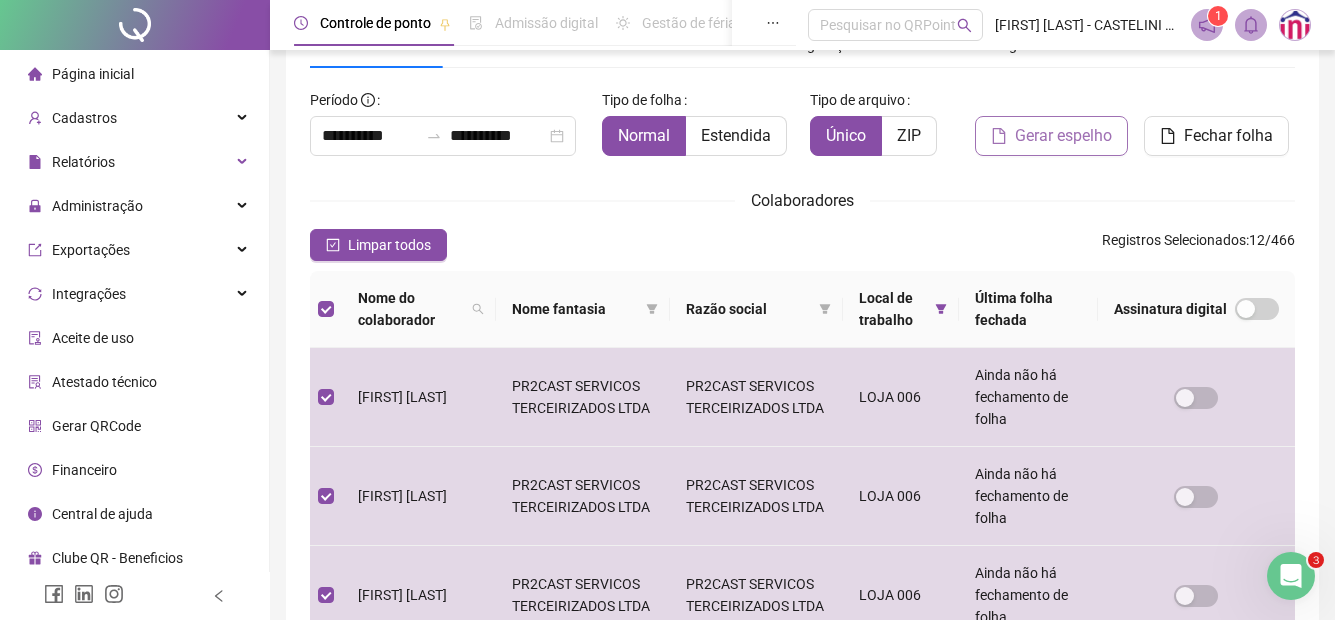 click on "Gerar espelho" at bounding box center (1063, 136) 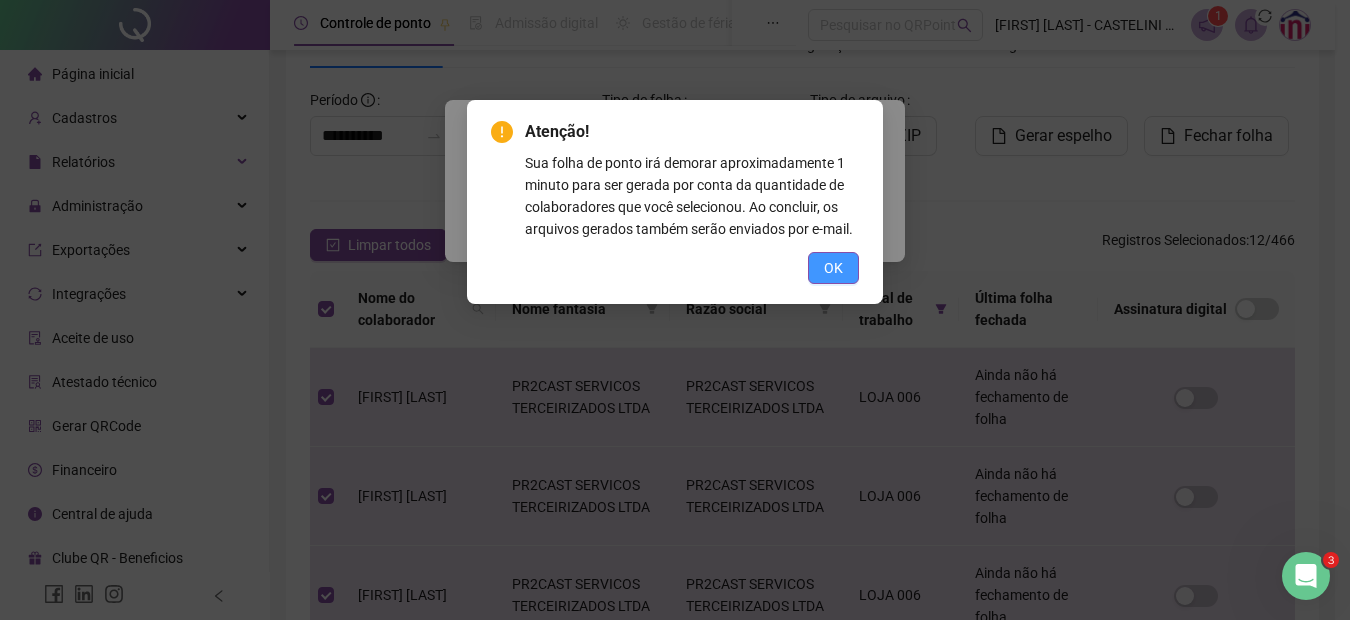 click on "OK" at bounding box center (833, 268) 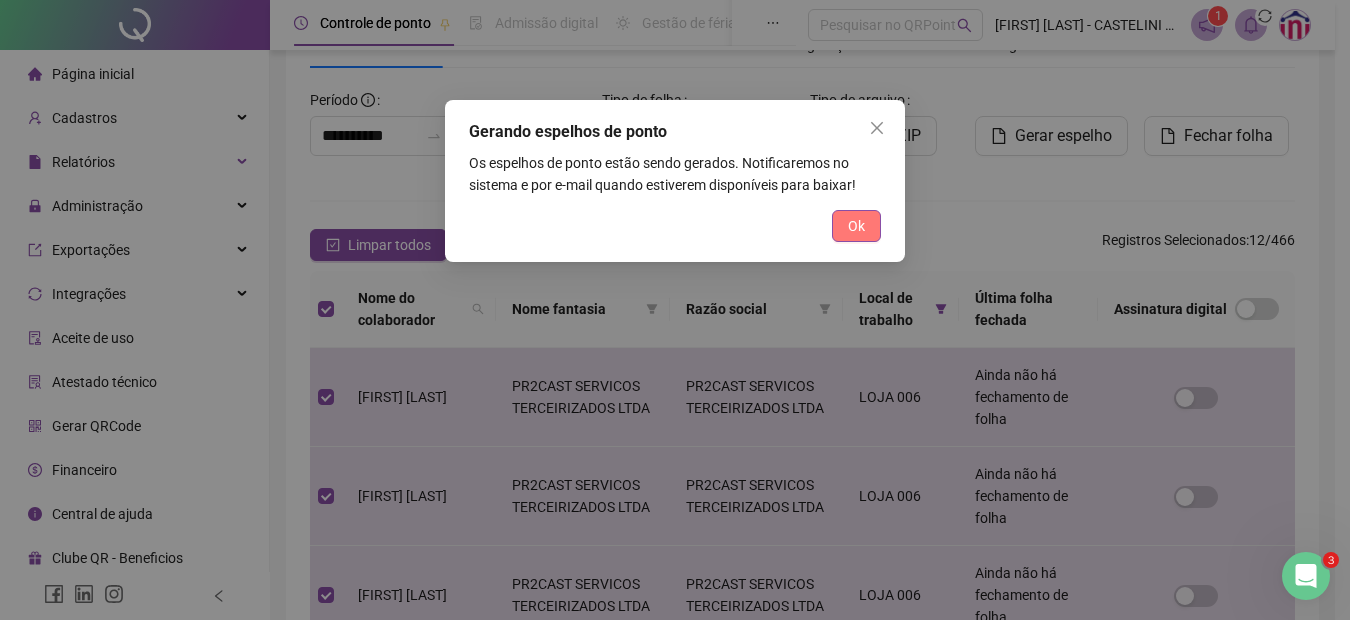 click on "Ok" at bounding box center (856, 226) 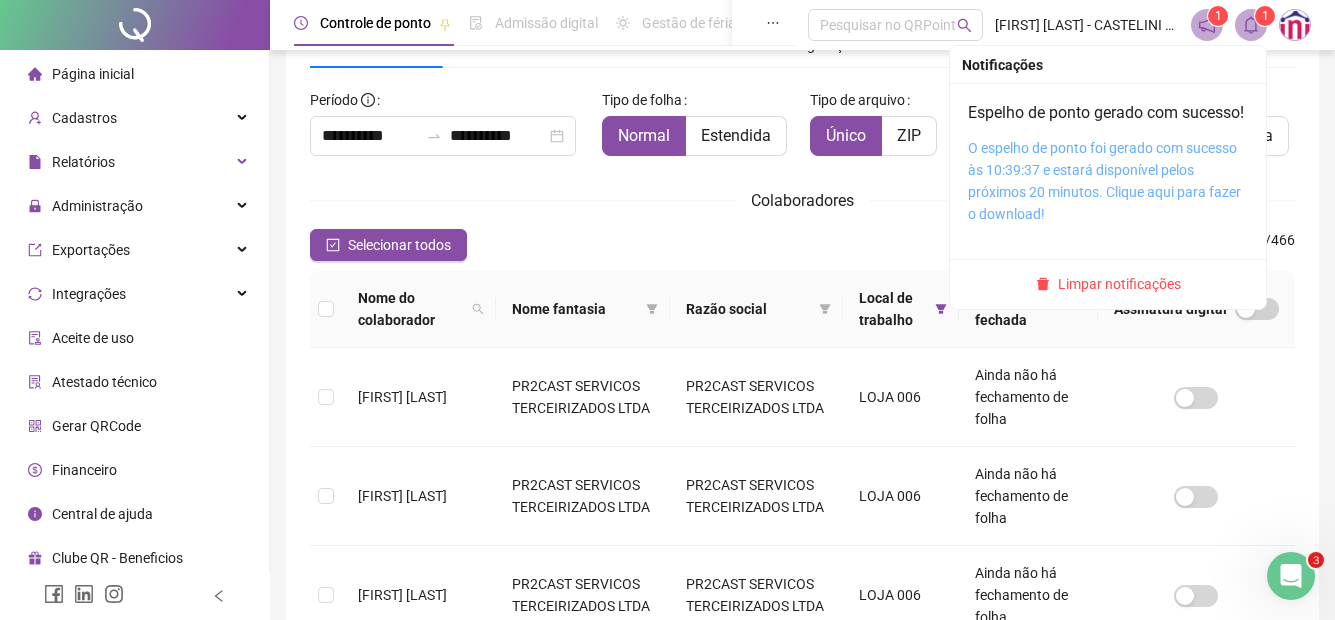click on "O espelho de ponto foi gerado com sucesso às 10:39:37 e estará disponível pelos próximos 20 minutos.
Clique aqui para fazer o download!" at bounding box center [1104, 181] 